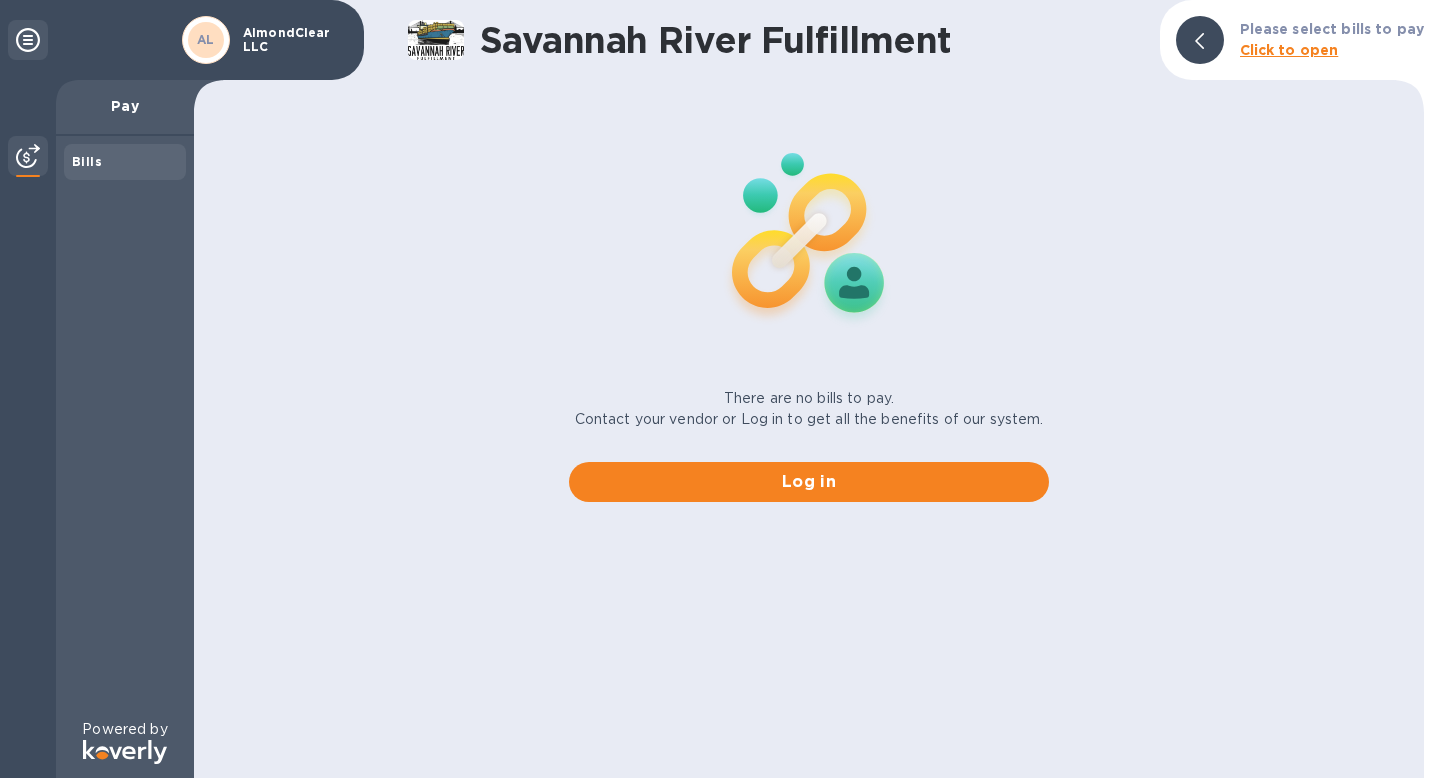 scroll, scrollTop: 0, scrollLeft: 0, axis: both 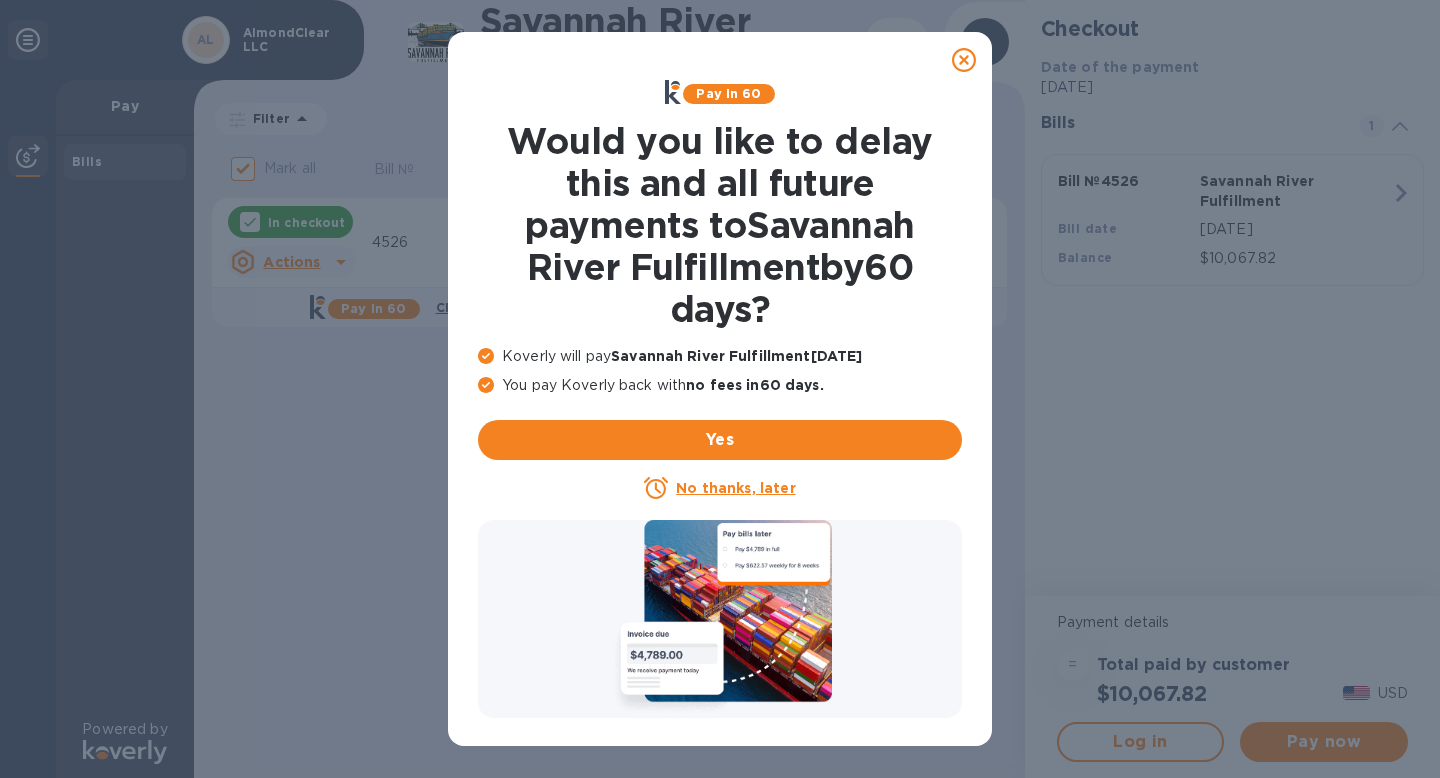 click 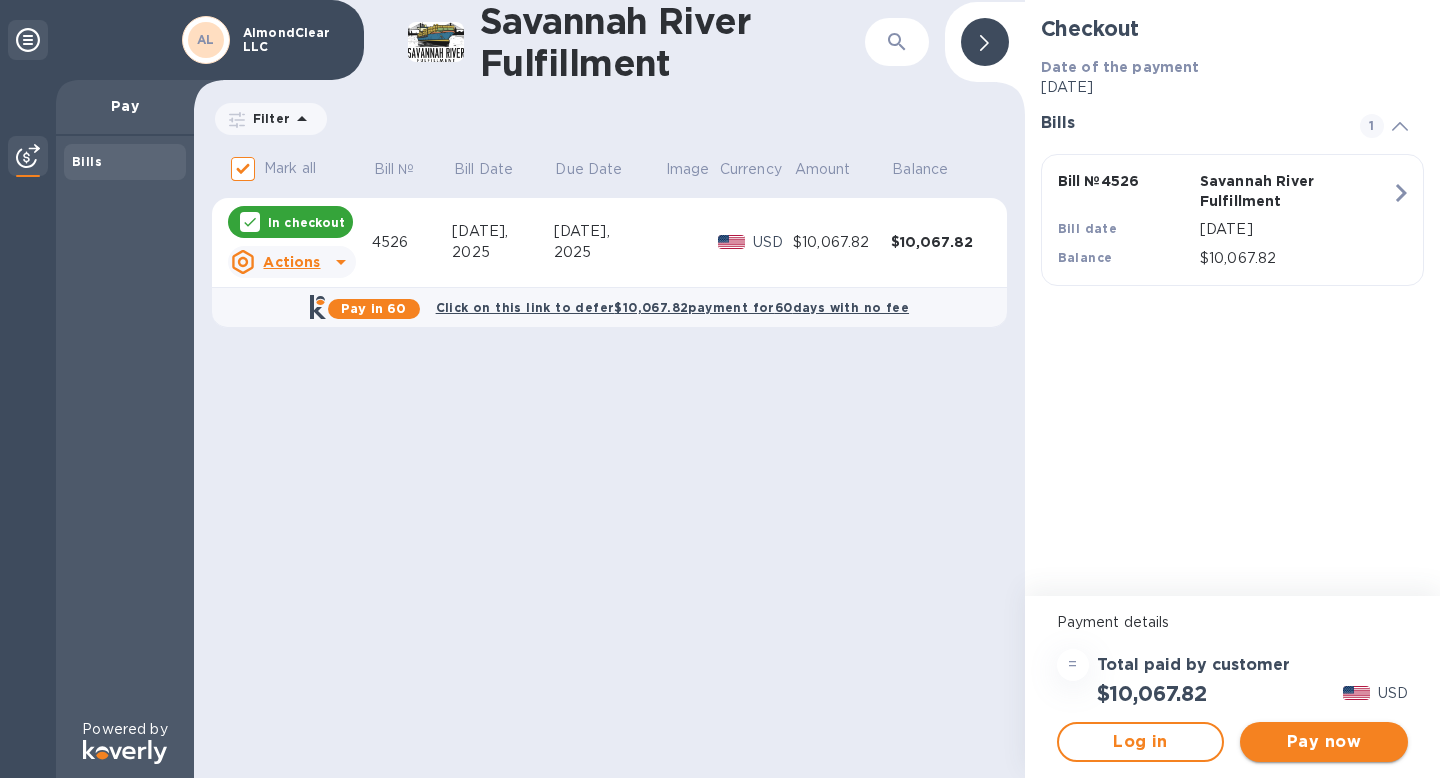 click on "Pay now" at bounding box center (1324, 742) 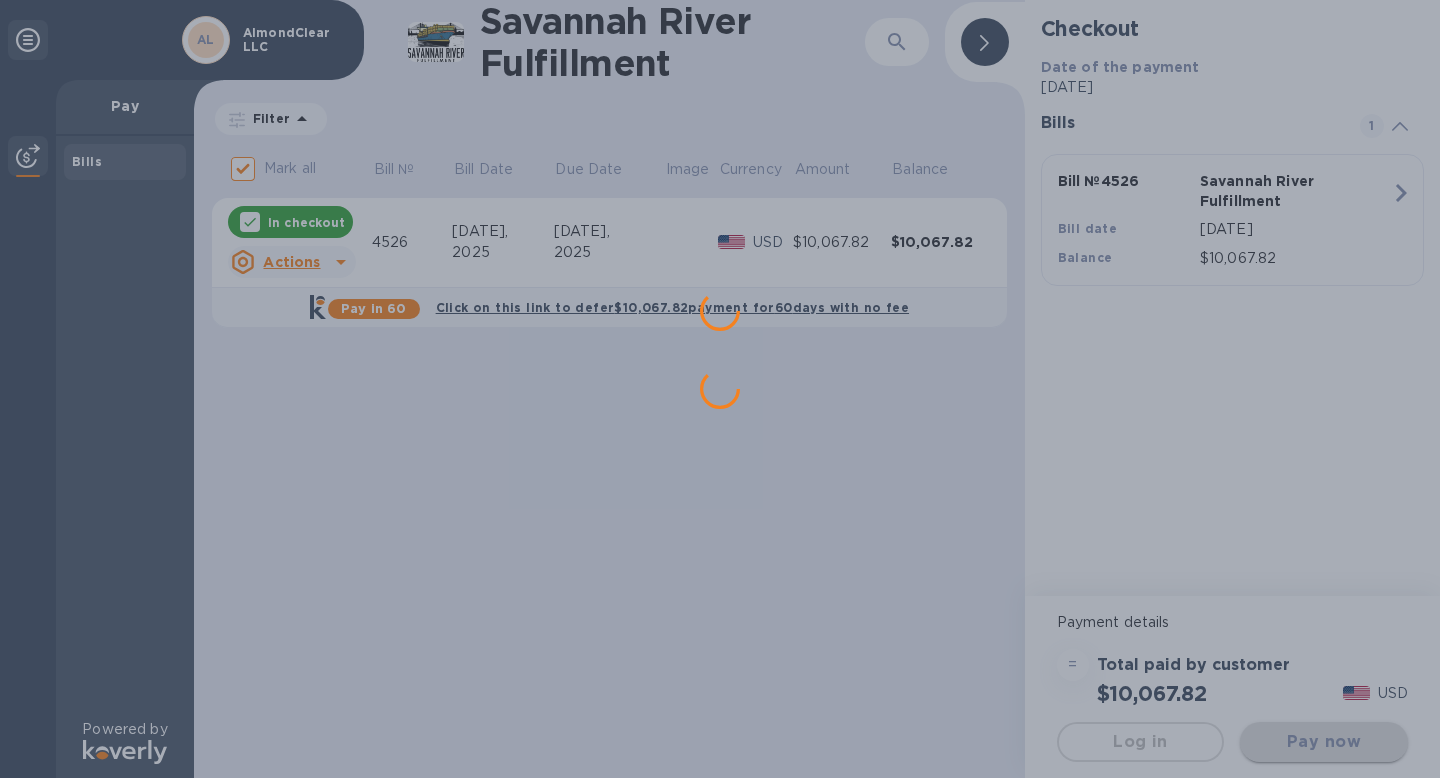scroll, scrollTop: 0, scrollLeft: 0, axis: both 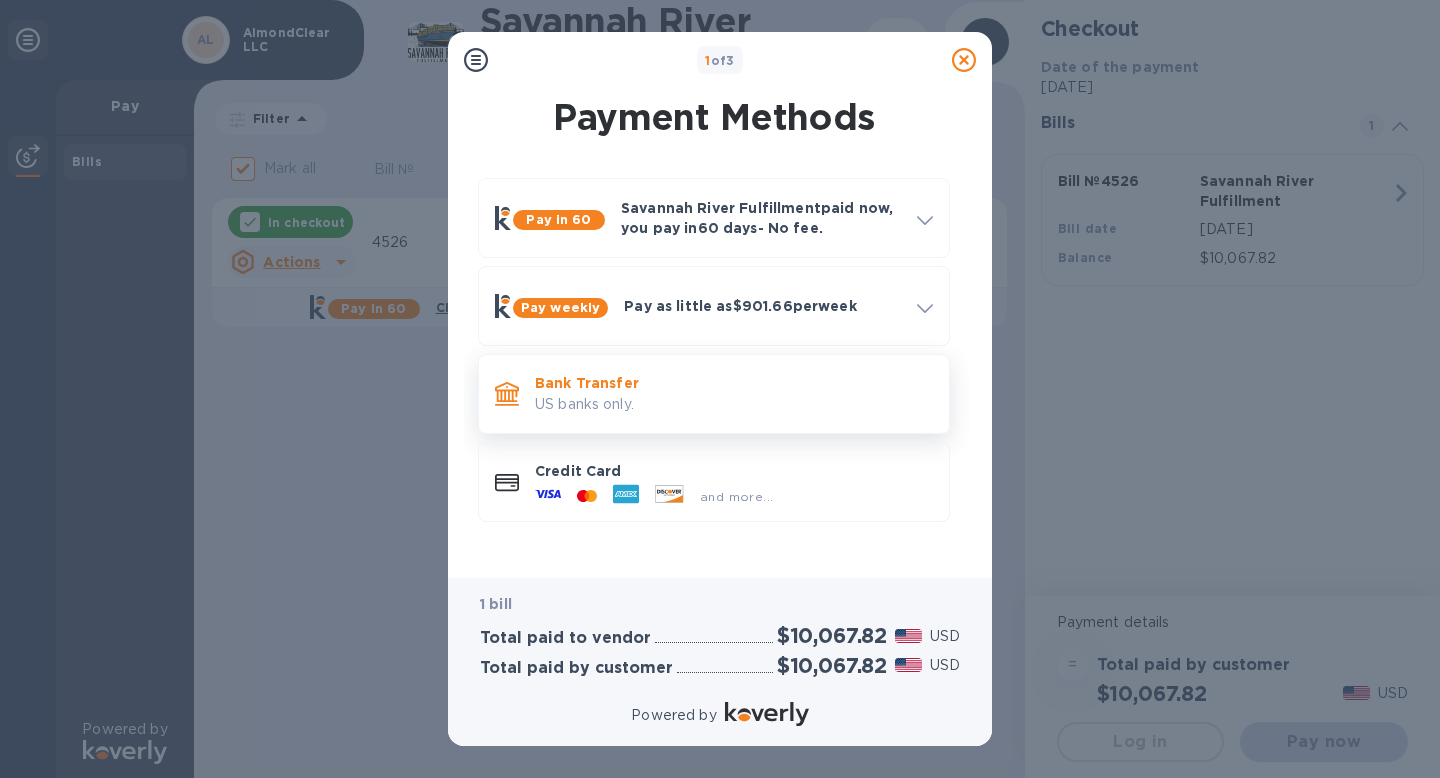 click on "Bank Transfer" at bounding box center [734, 383] 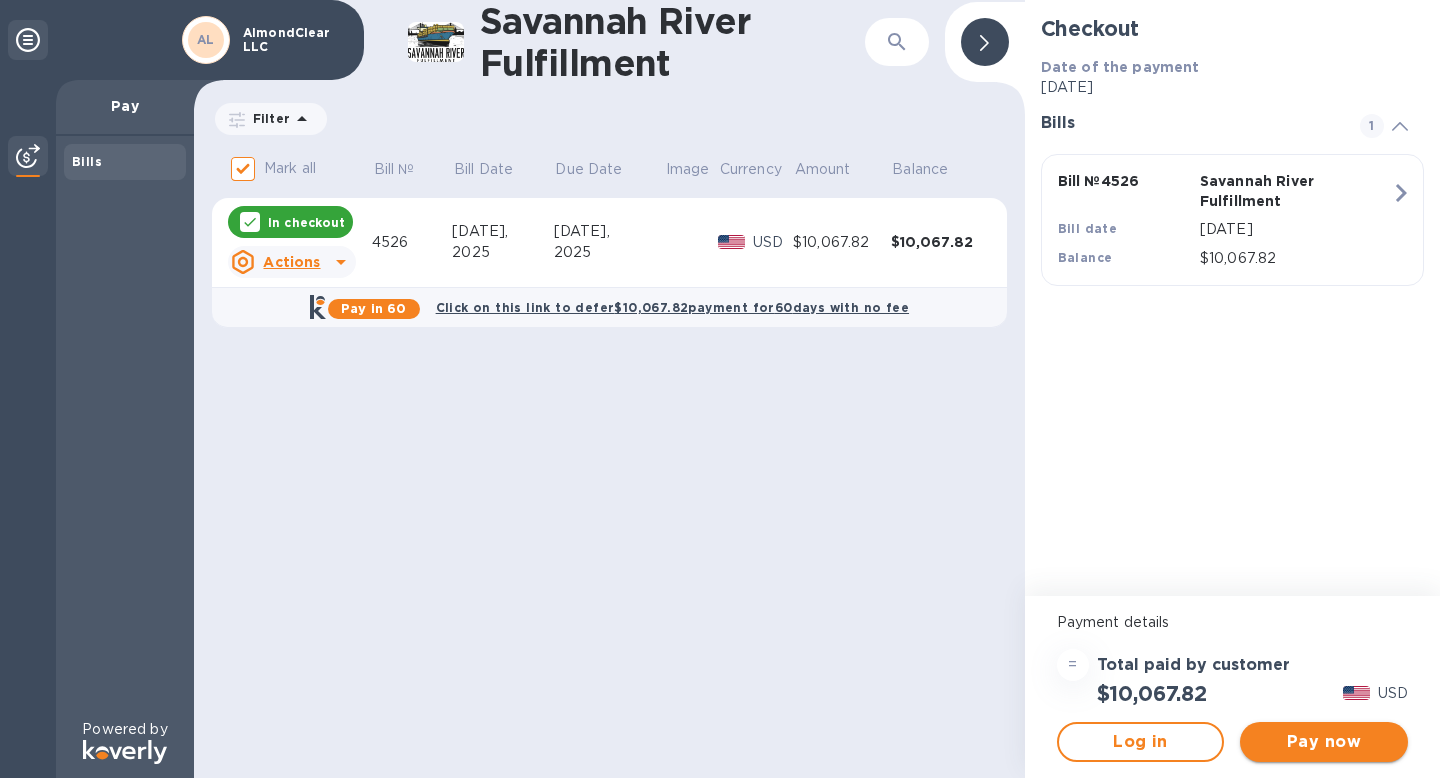click on "Pay now" at bounding box center [1324, 742] 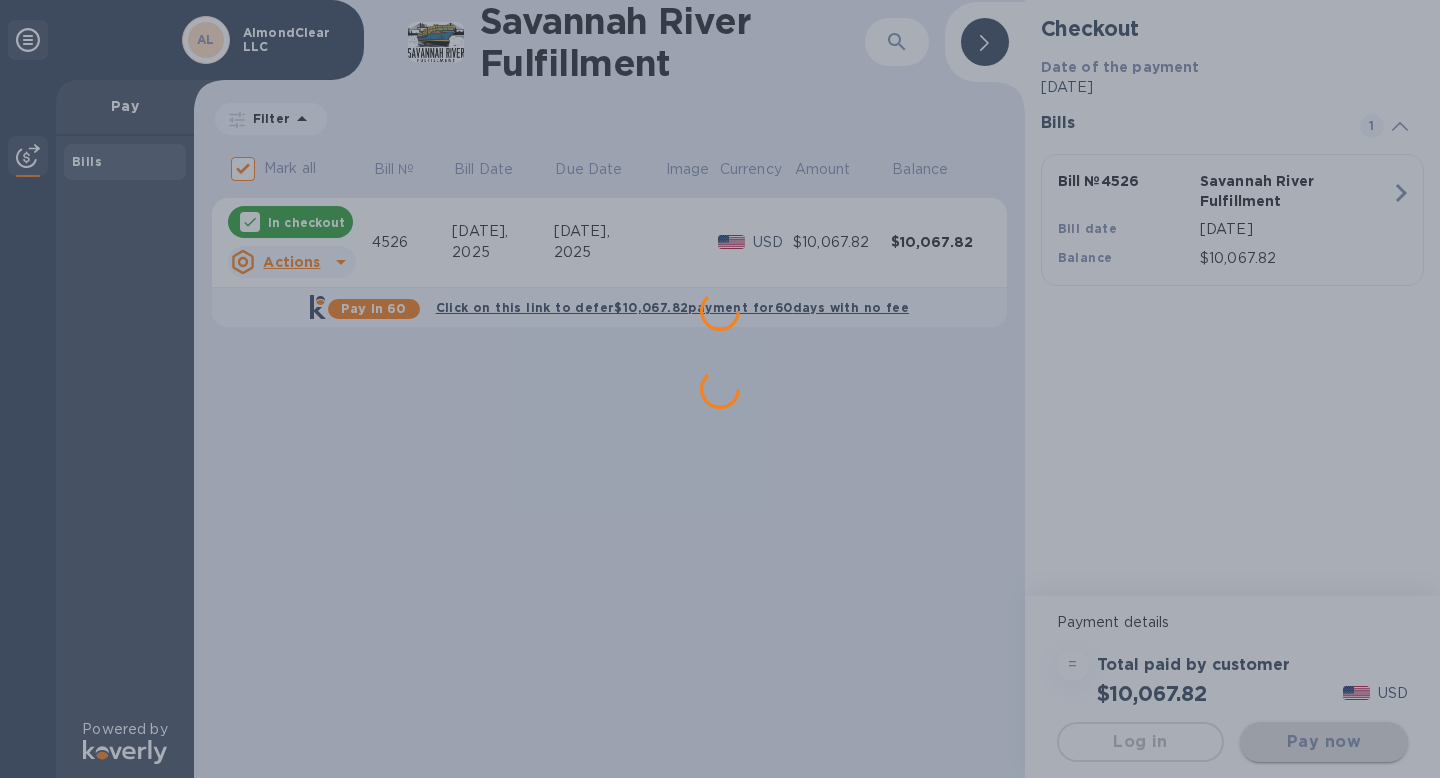 scroll, scrollTop: 0, scrollLeft: 0, axis: both 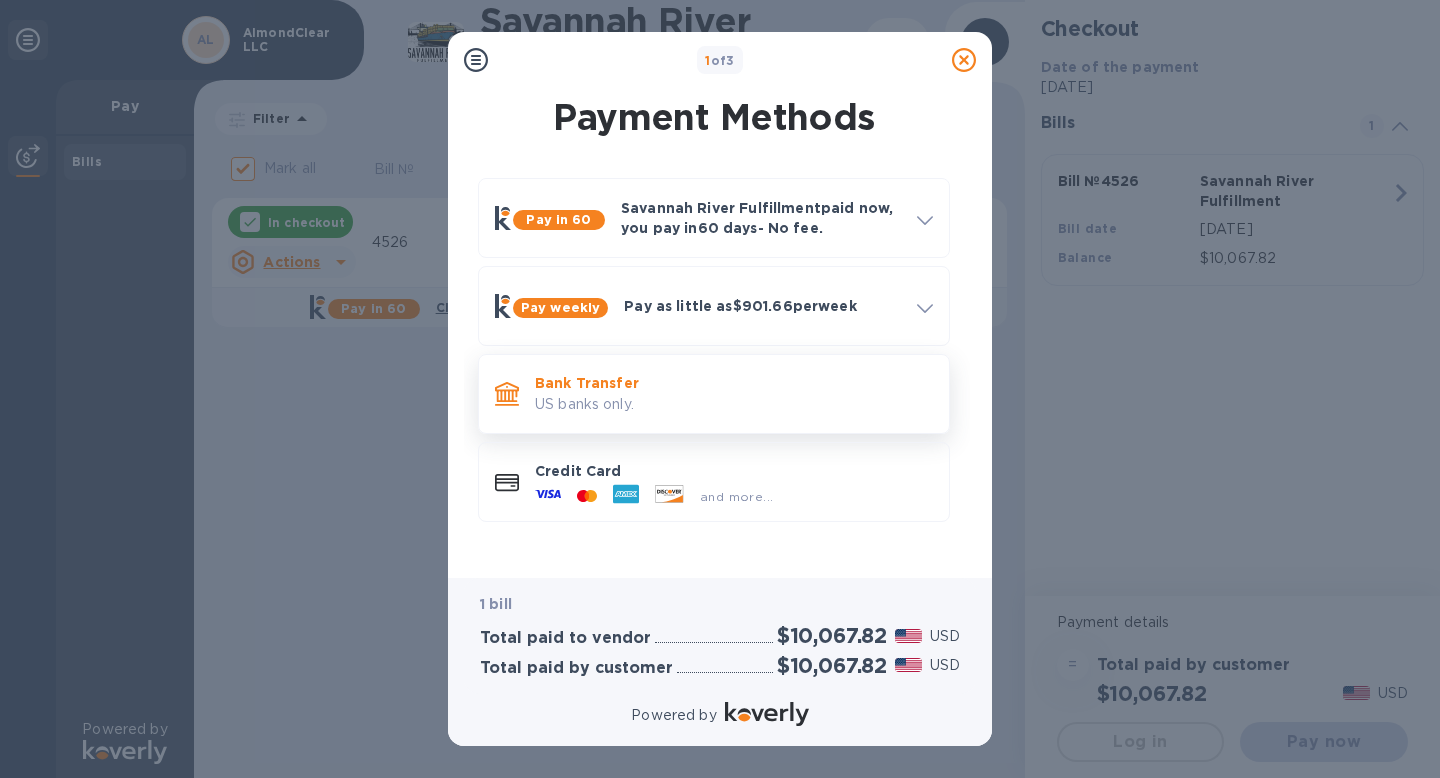 click on "Bank Transfer" at bounding box center [734, 383] 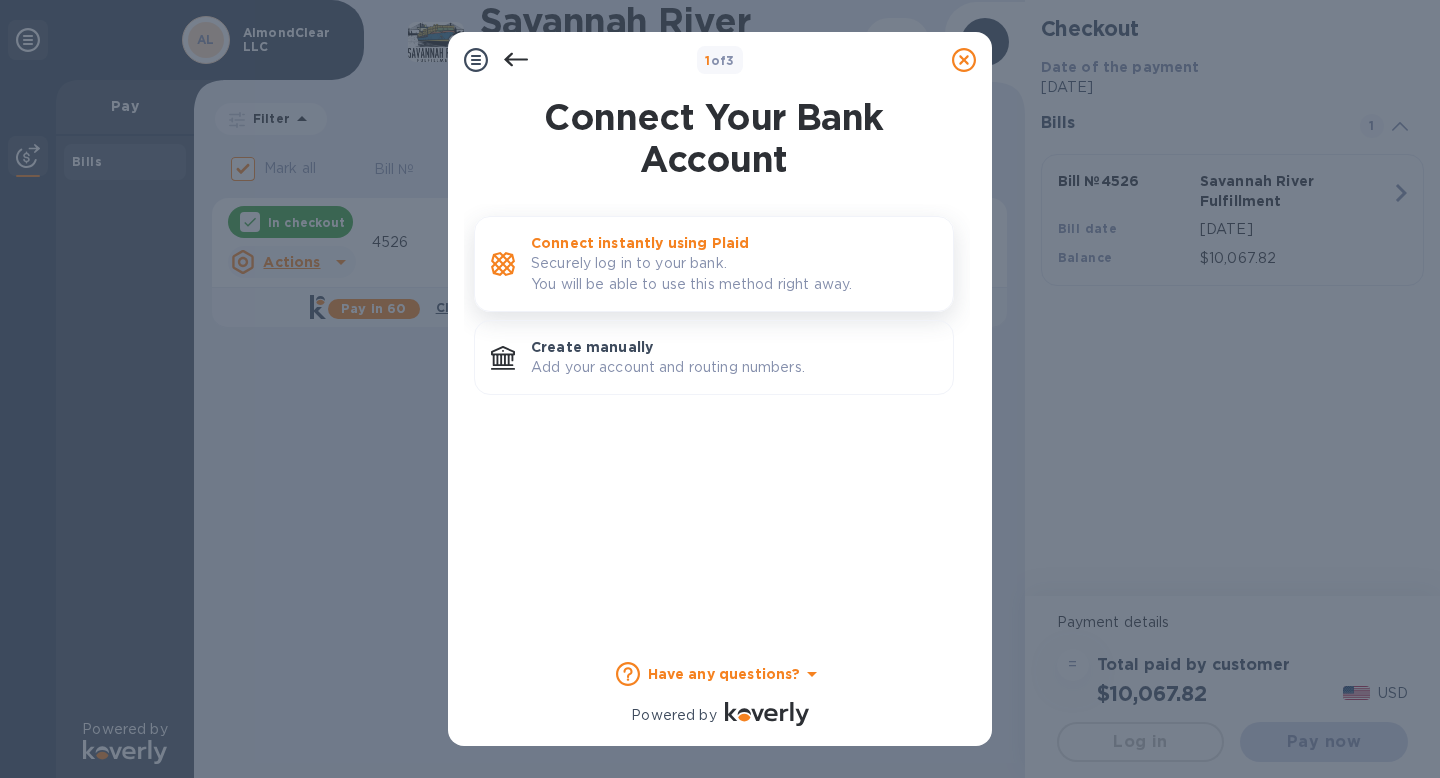 click on "Securely log in to your bank.   You will be able to use this method right away." at bounding box center (734, 274) 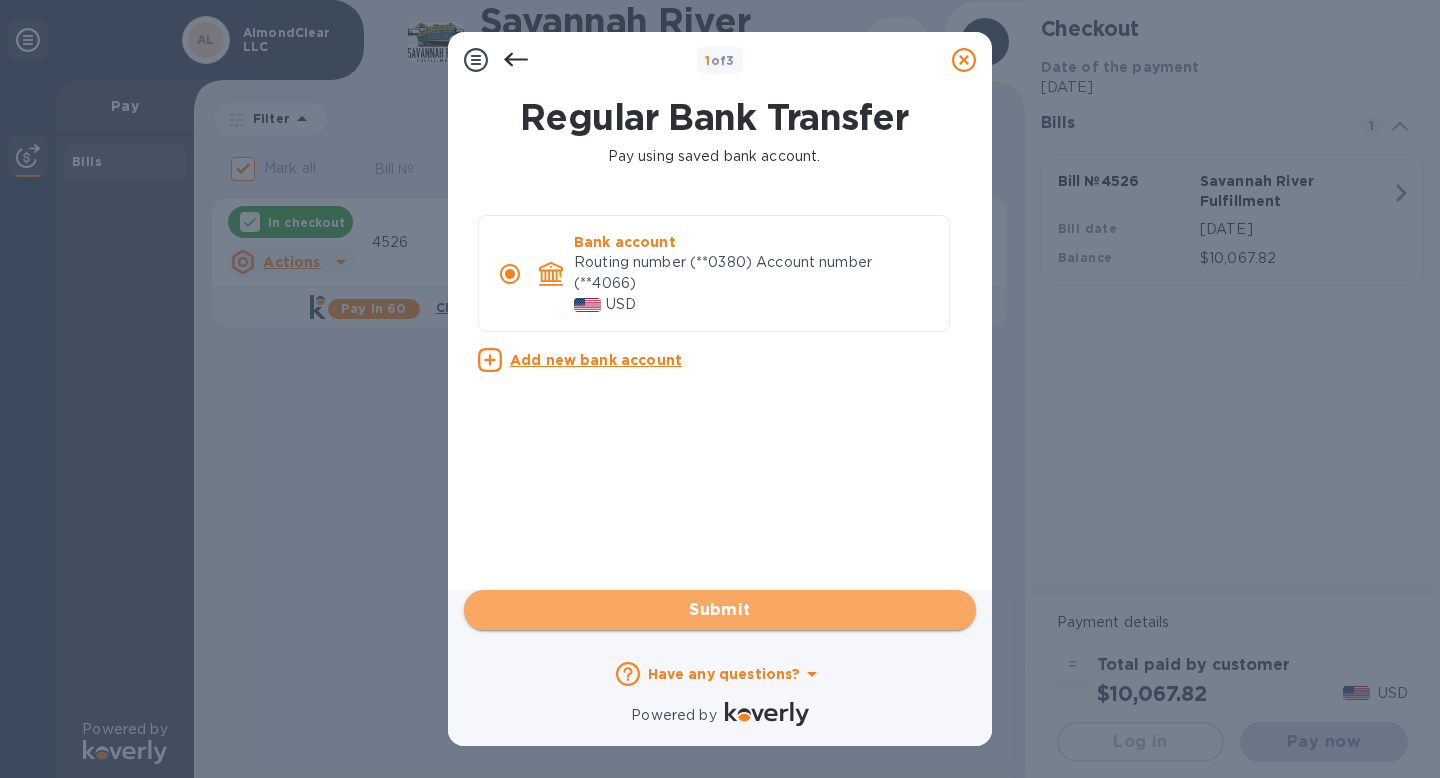 click on "Submit" at bounding box center (720, 610) 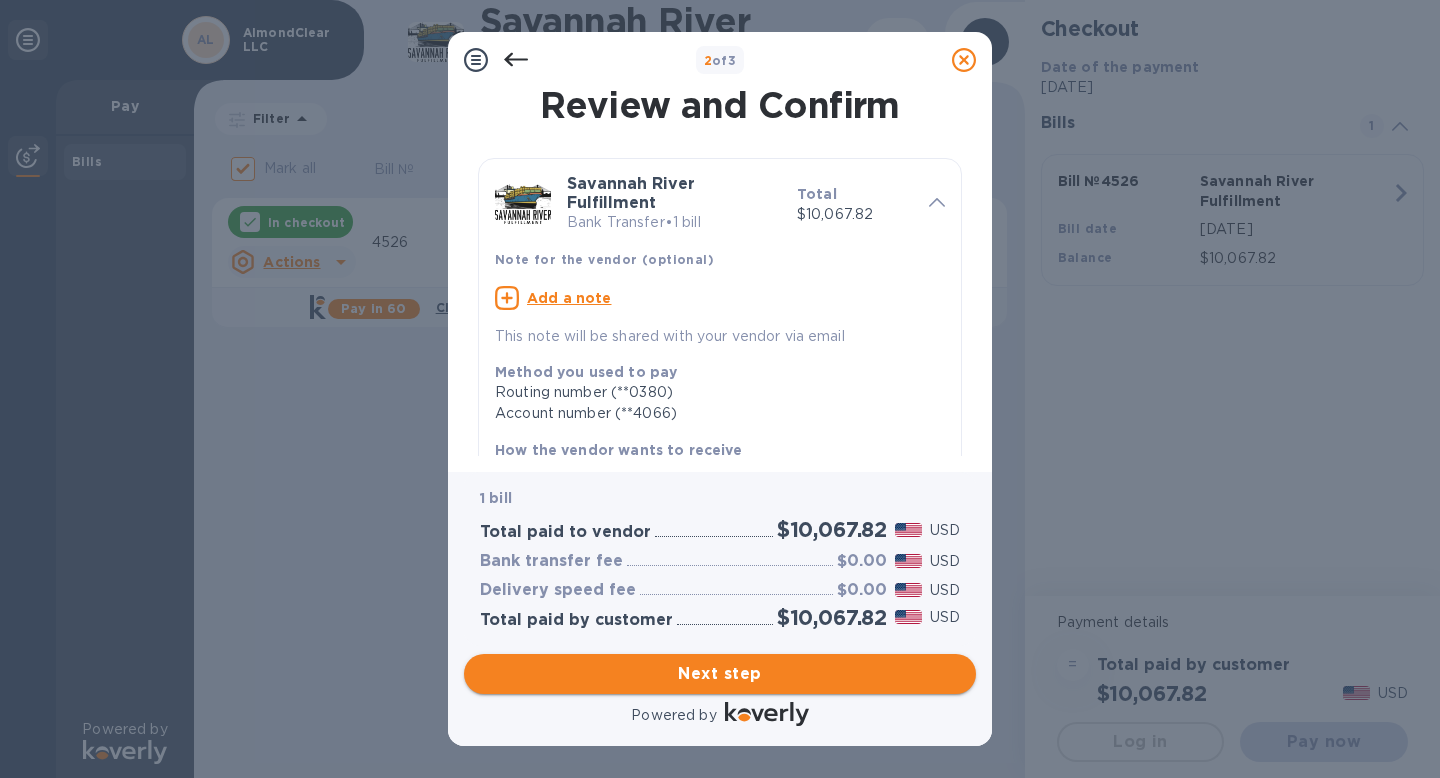 click on "Next step" at bounding box center [720, 674] 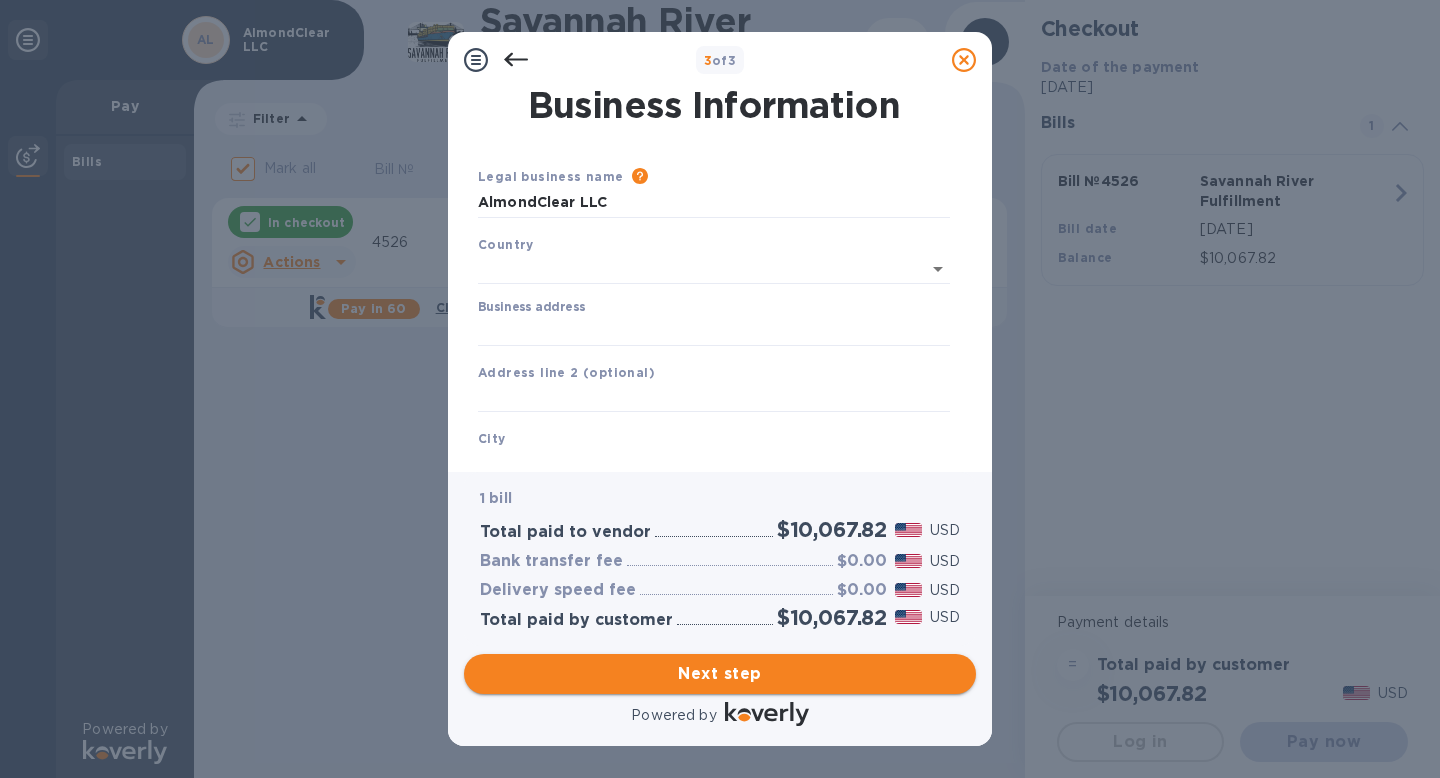 type on "[GEOGRAPHIC_DATA]" 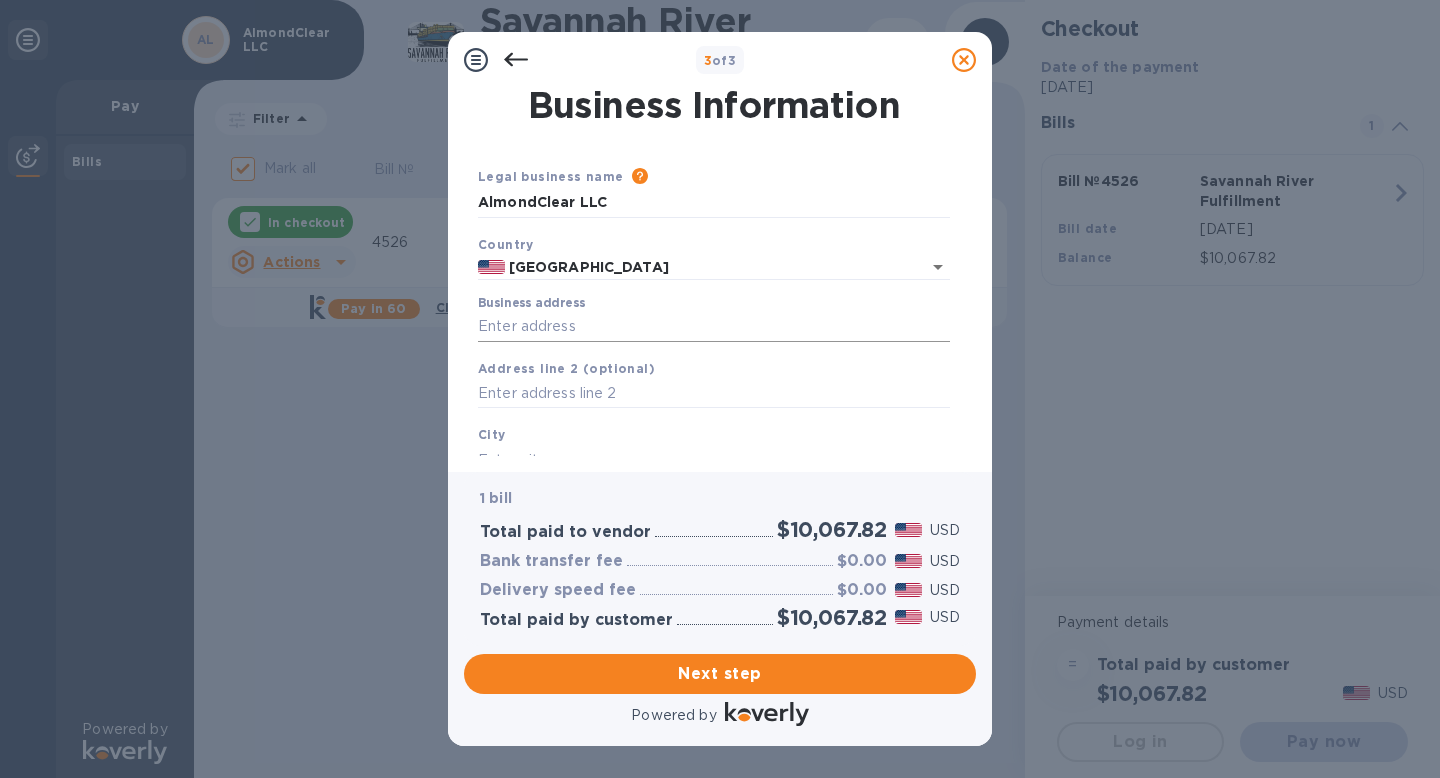 click on "Business address" at bounding box center (714, 327) 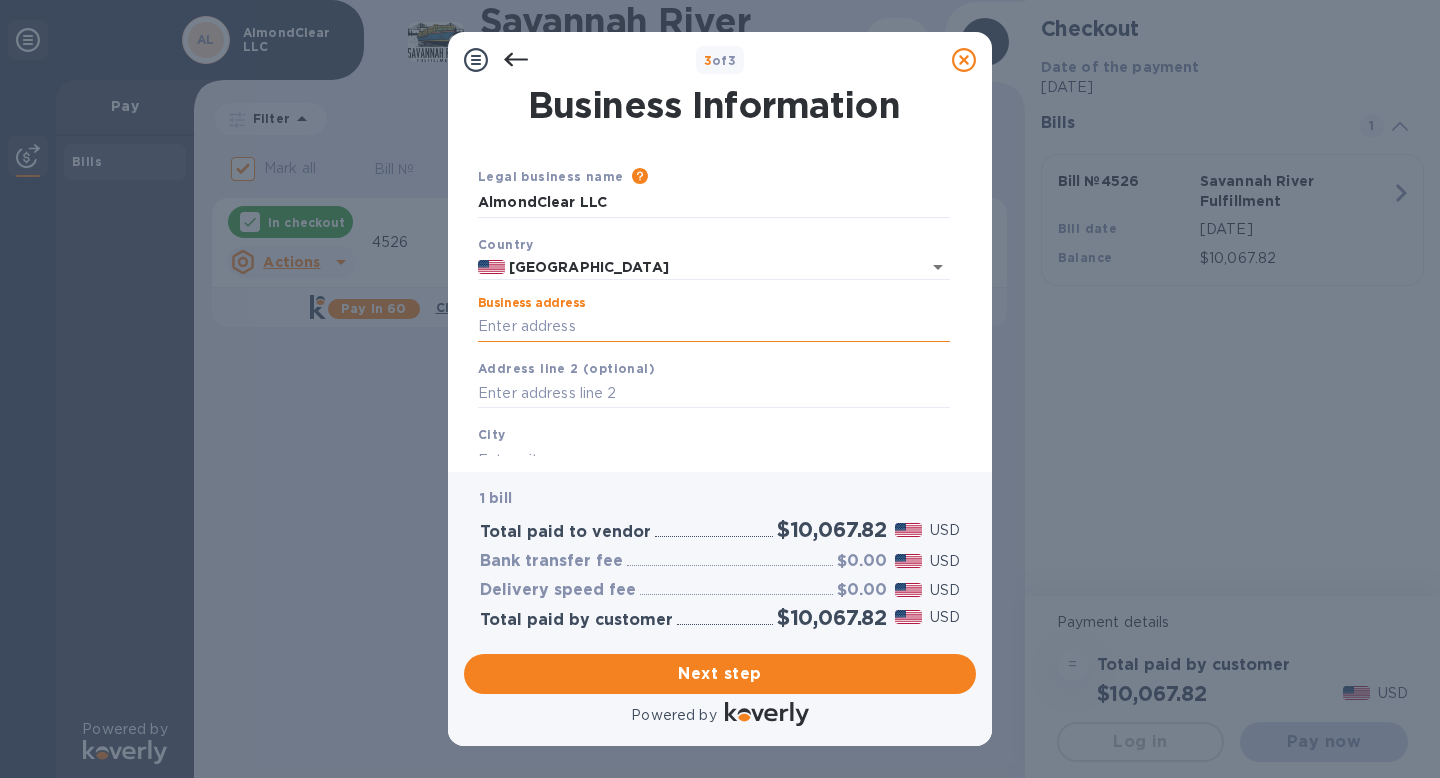 type on "[STREET_ADDRESS]" 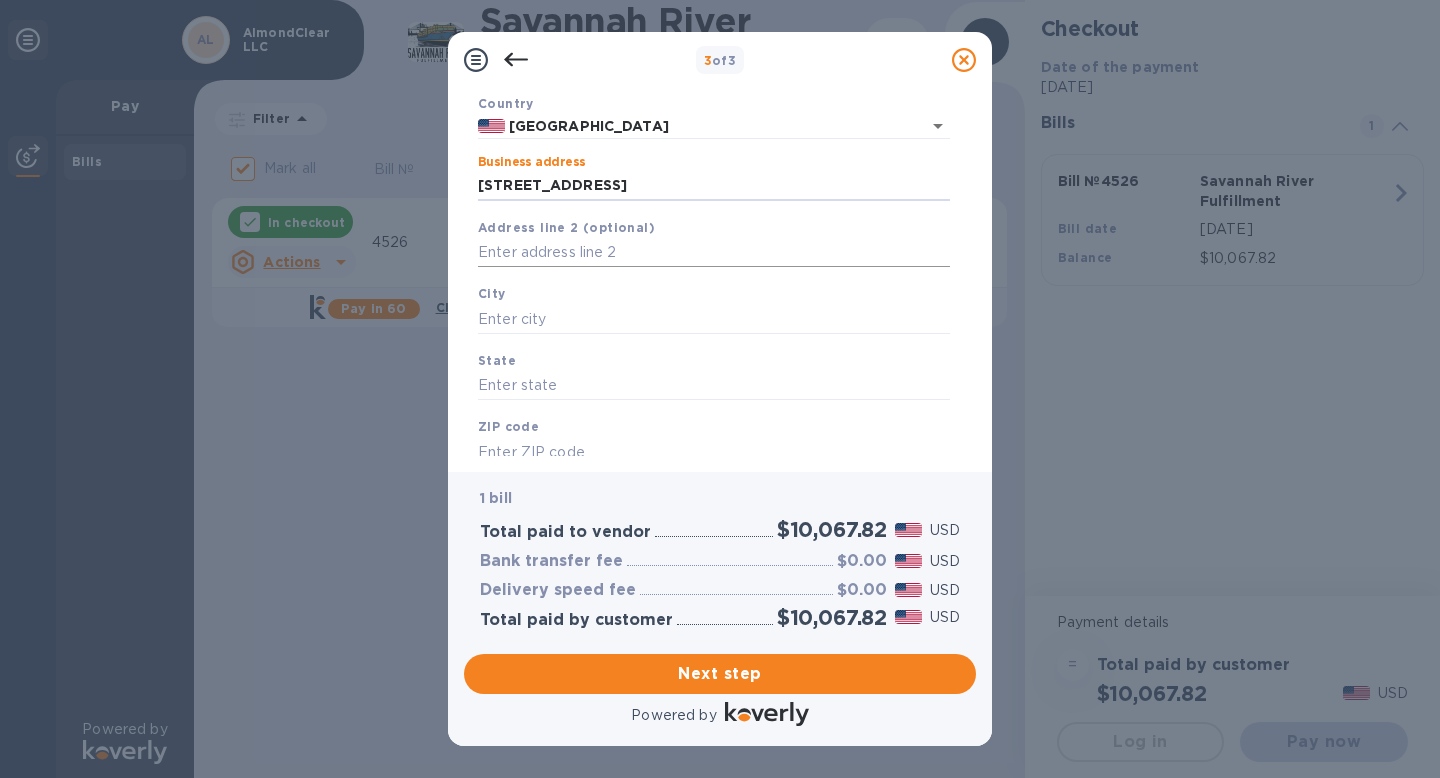 scroll, scrollTop: 141, scrollLeft: 0, axis: vertical 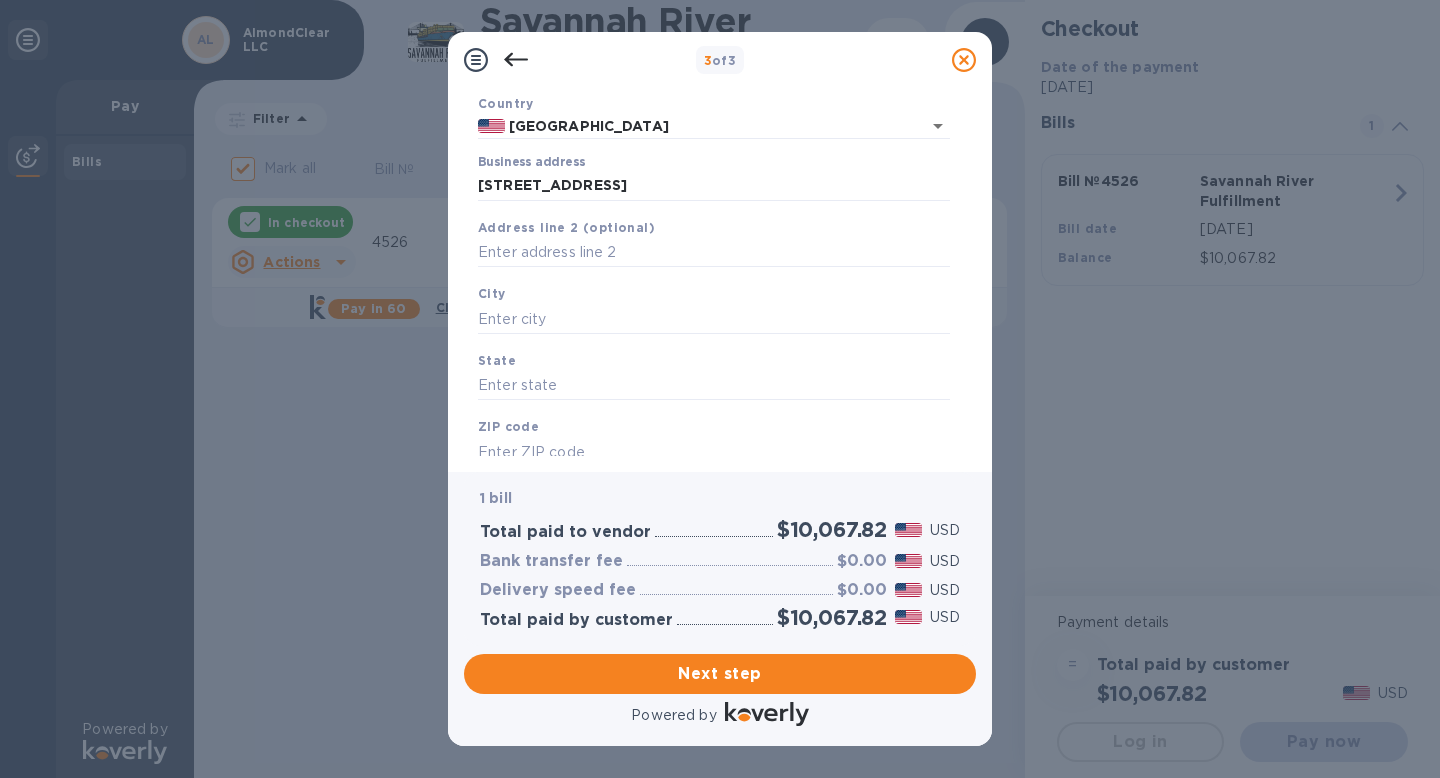 click on "City" at bounding box center (714, 308) 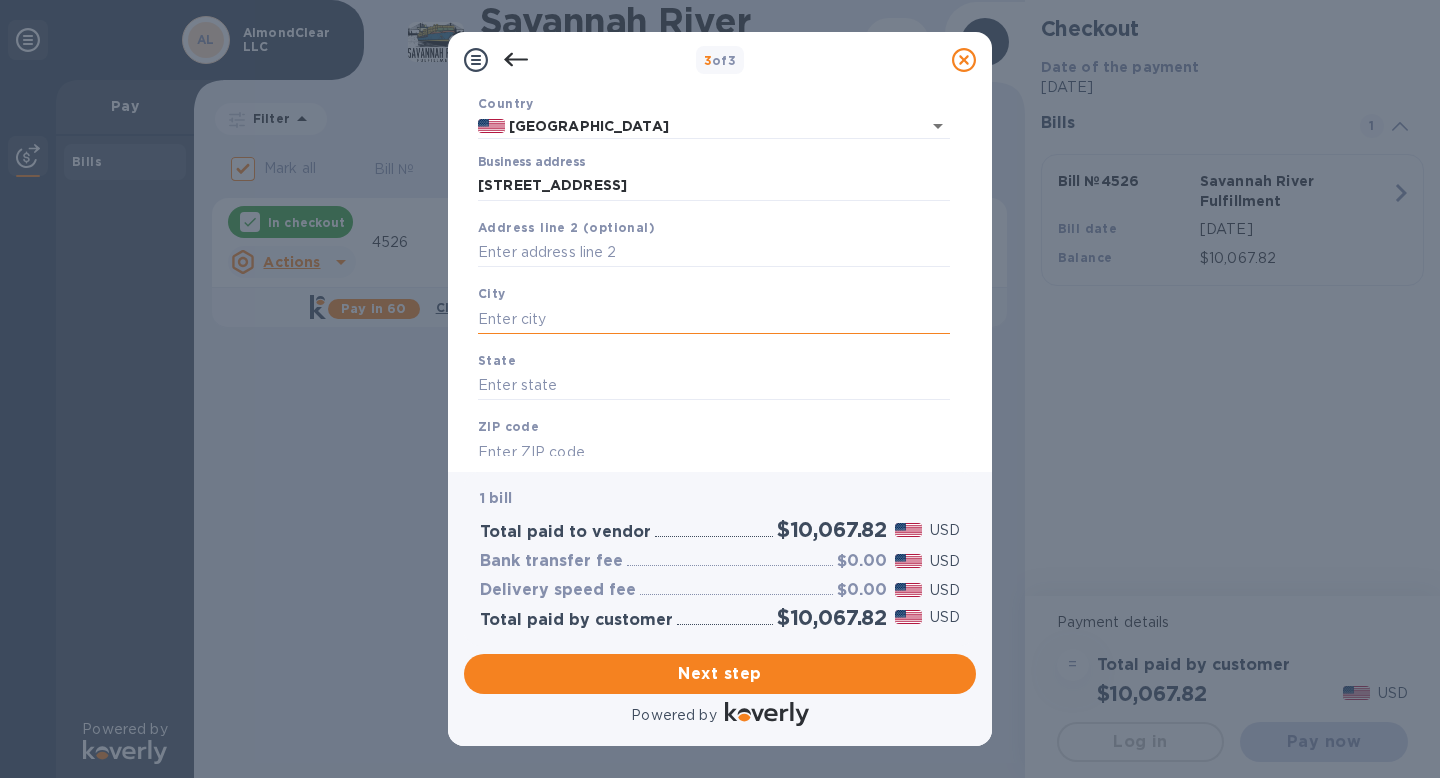 click at bounding box center (714, 319) 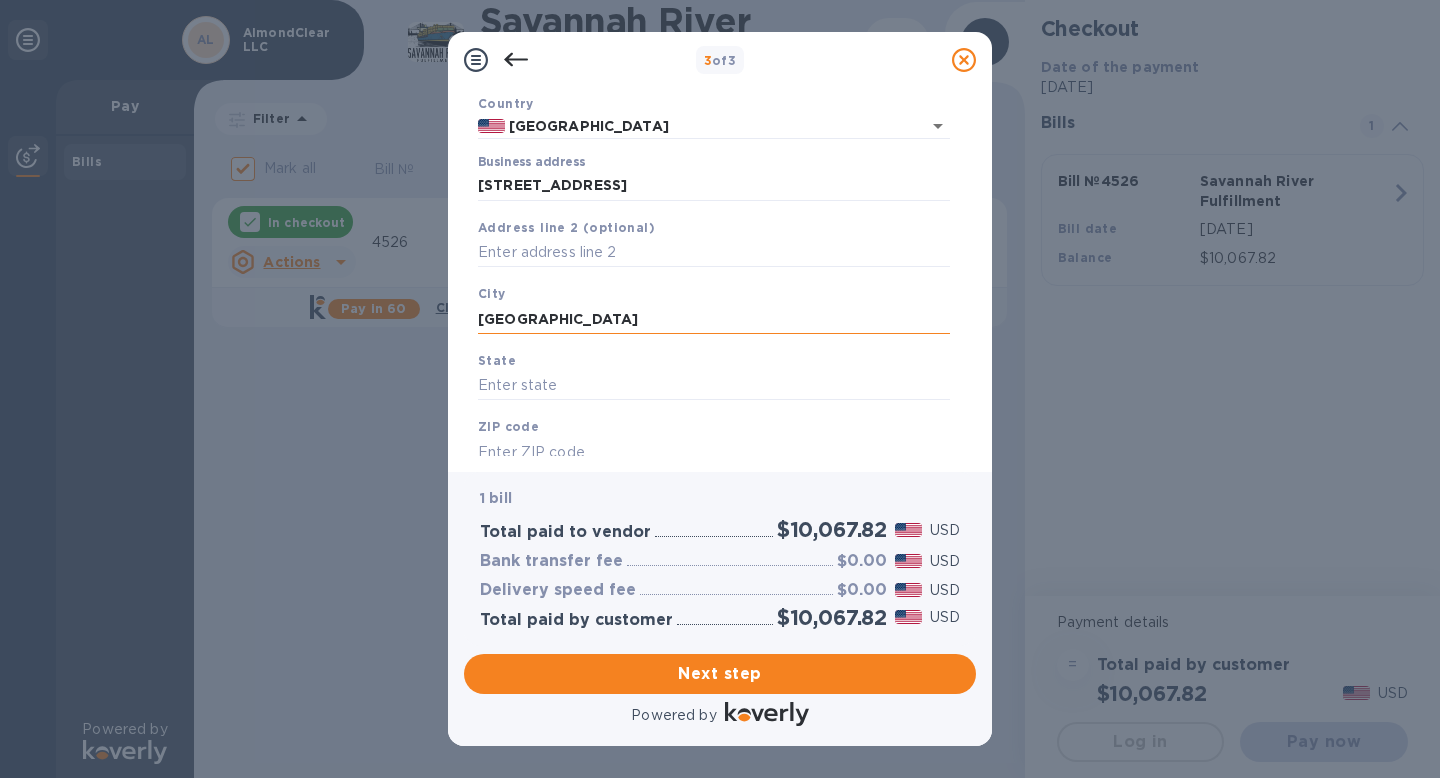 type on "[GEOGRAPHIC_DATA]" 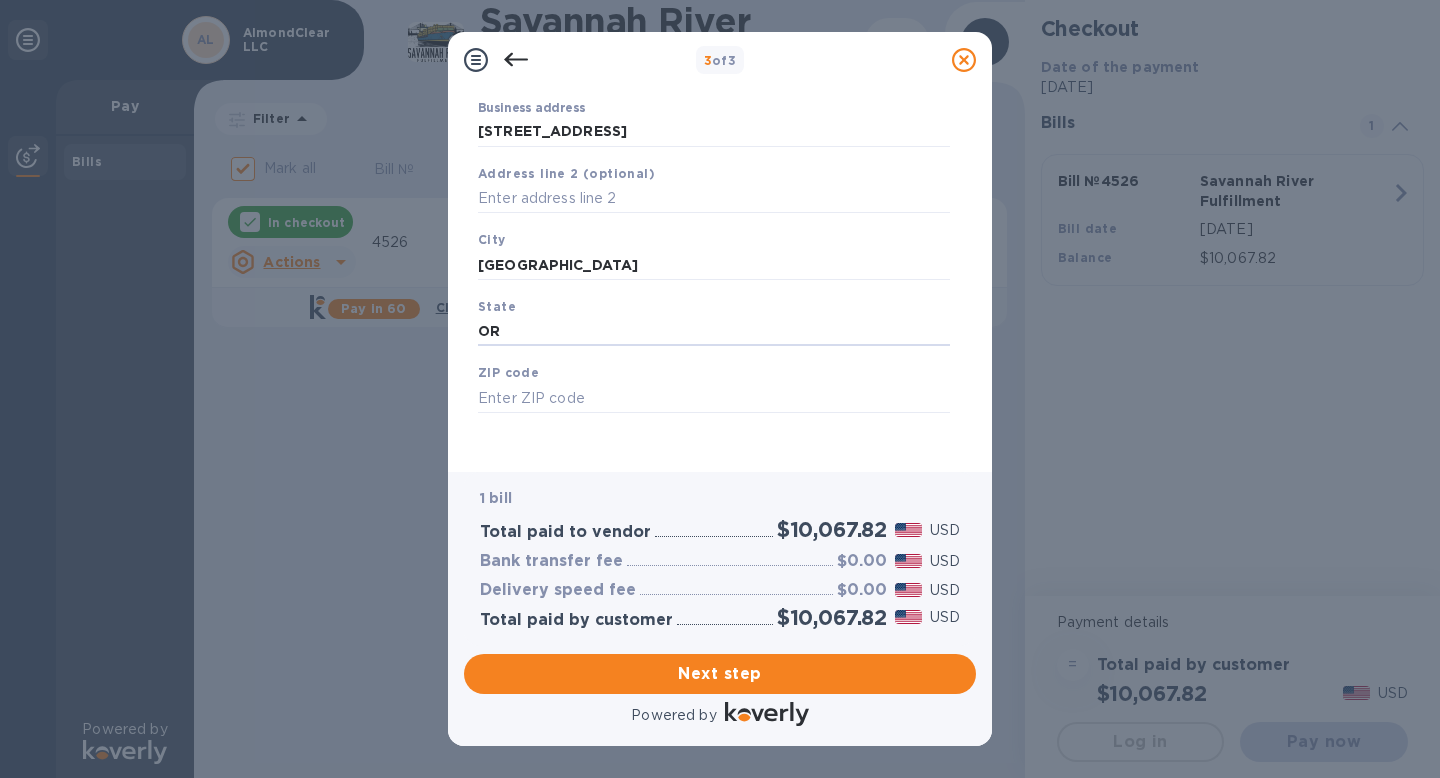 scroll, scrollTop: 202, scrollLeft: 0, axis: vertical 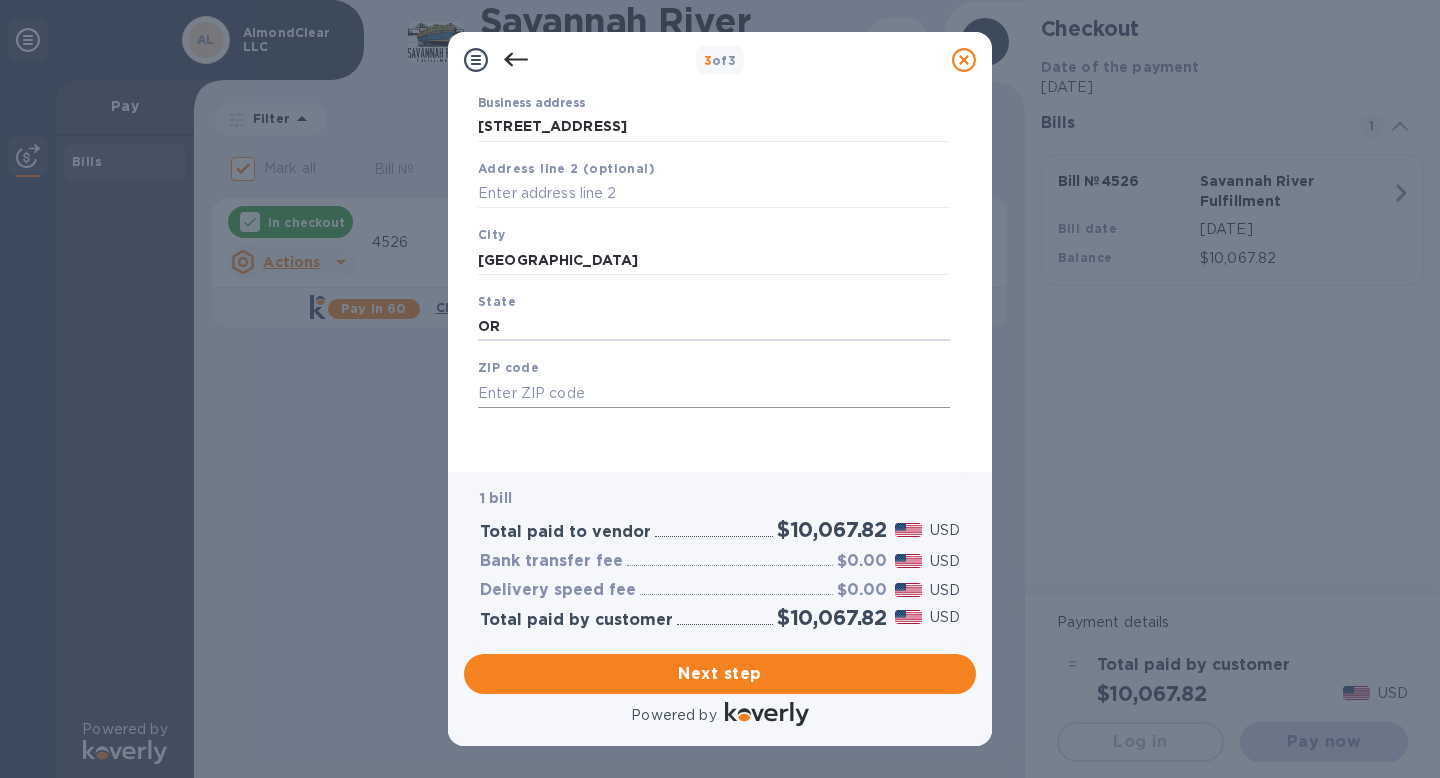 type on "OR" 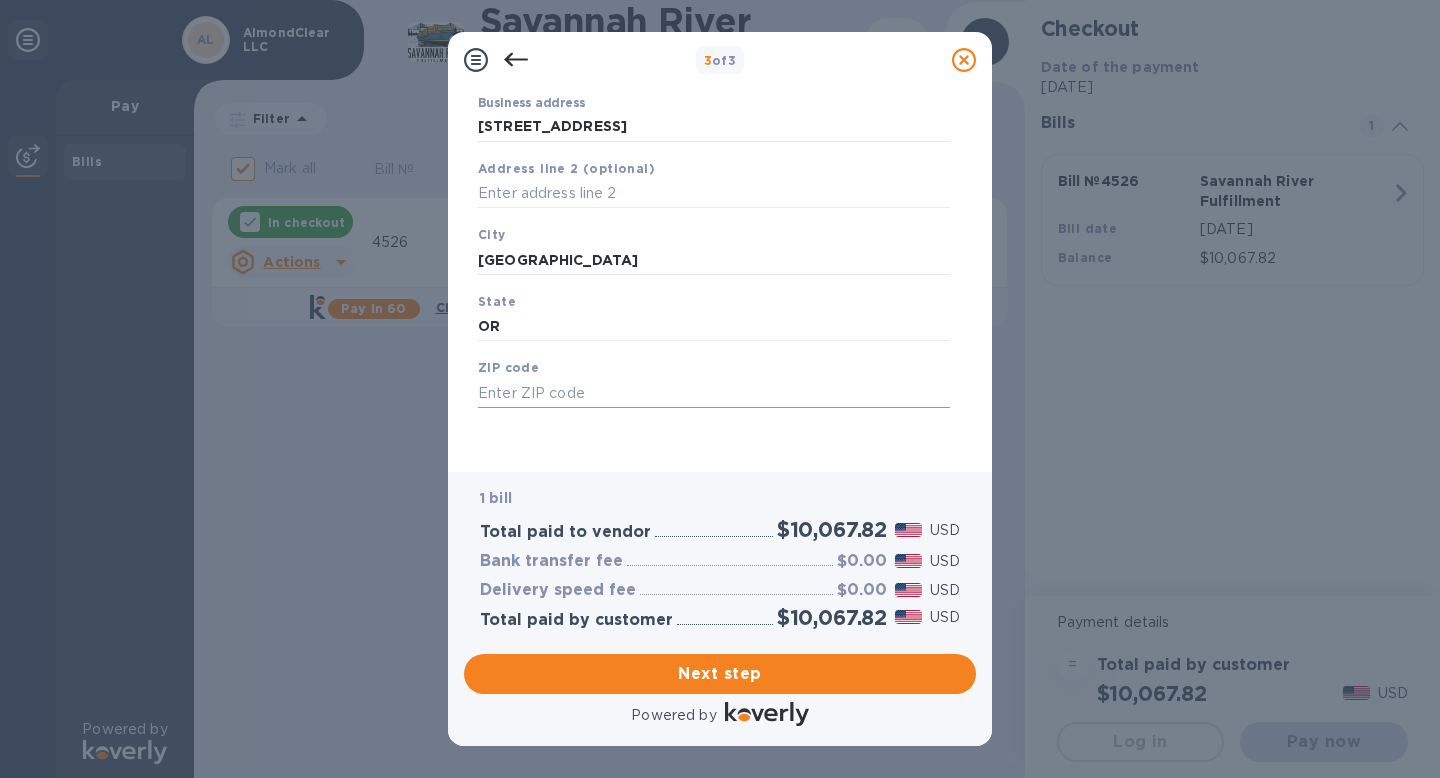click at bounding box center (714, 393) 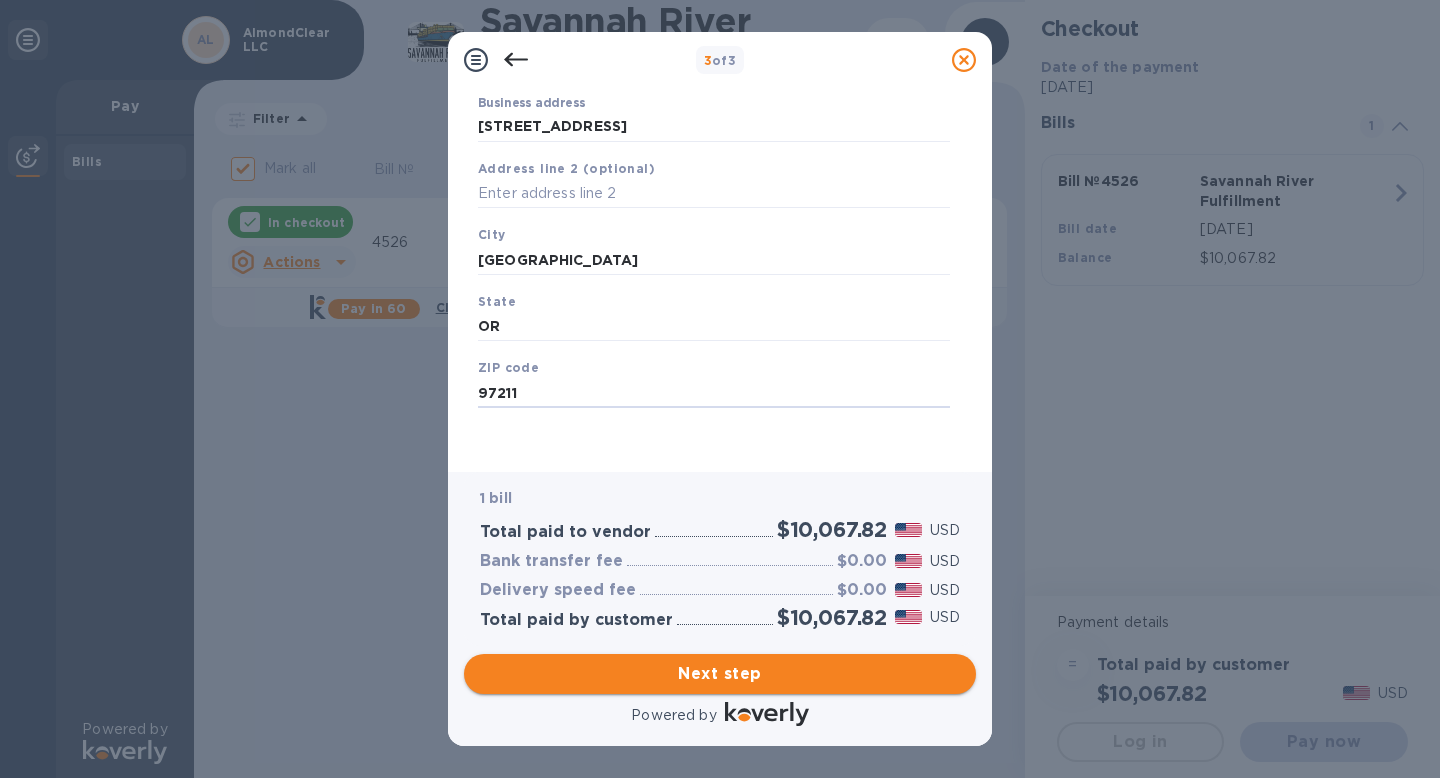 type on "97211" 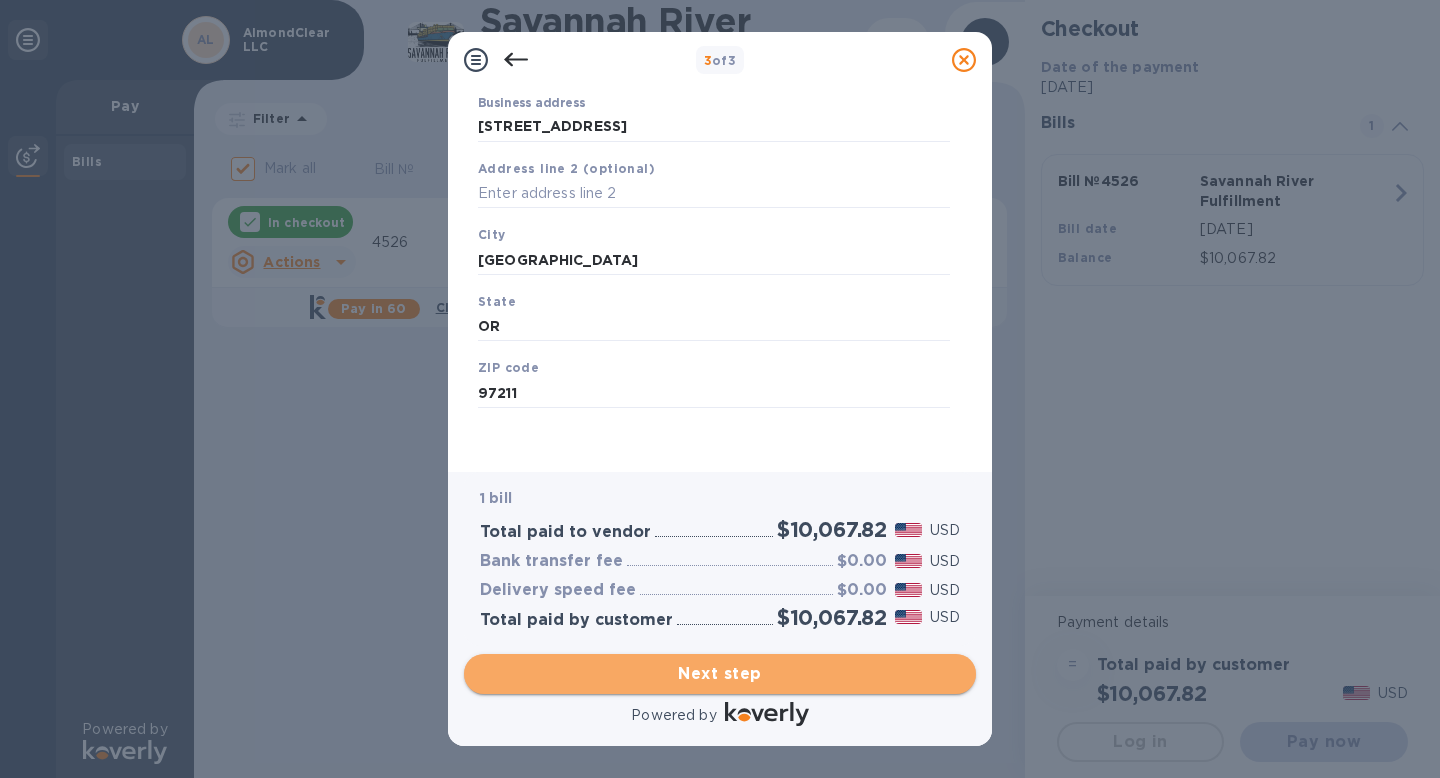 click on "Next step" at bounding box center [720, 674] 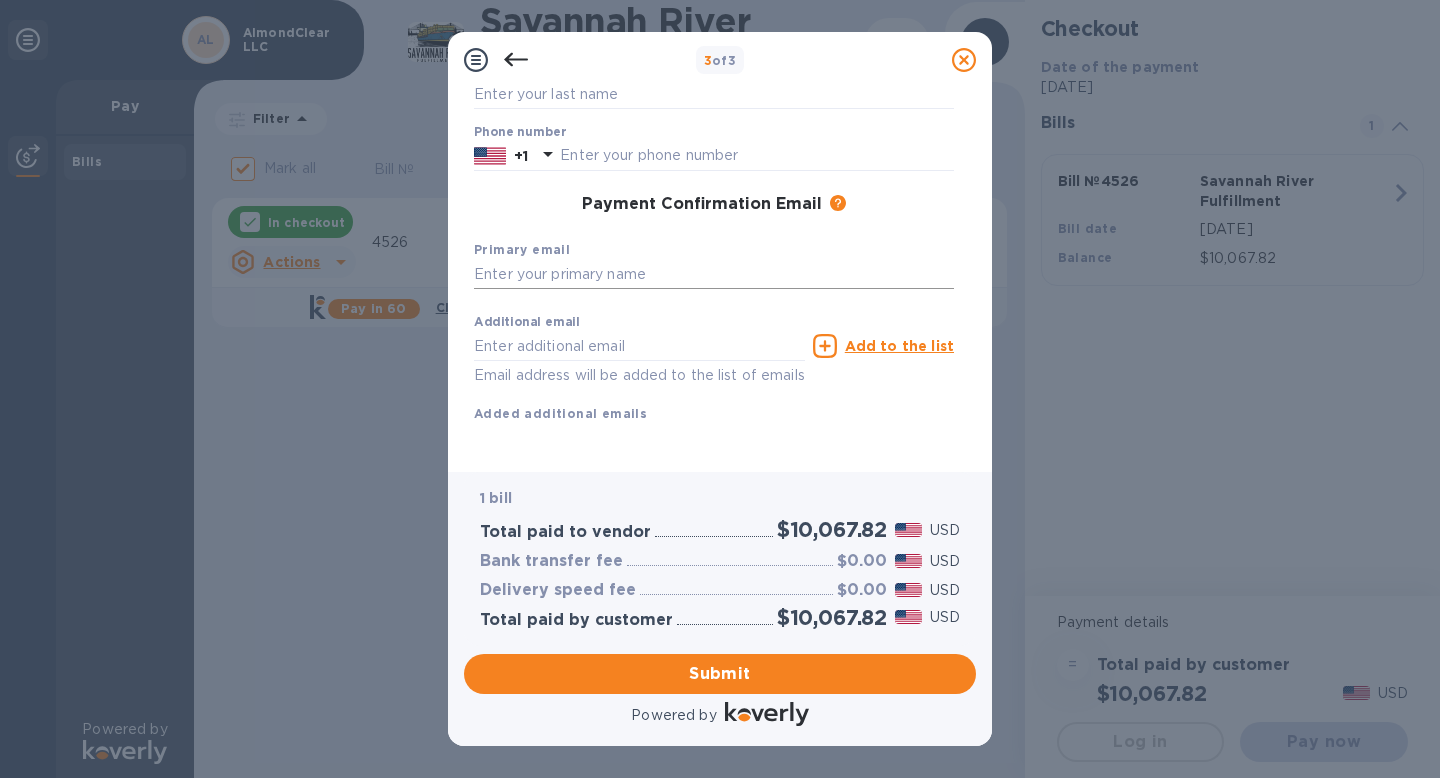 scroll, scrollTop: 216, scrollLeft: 0, axis: vertical 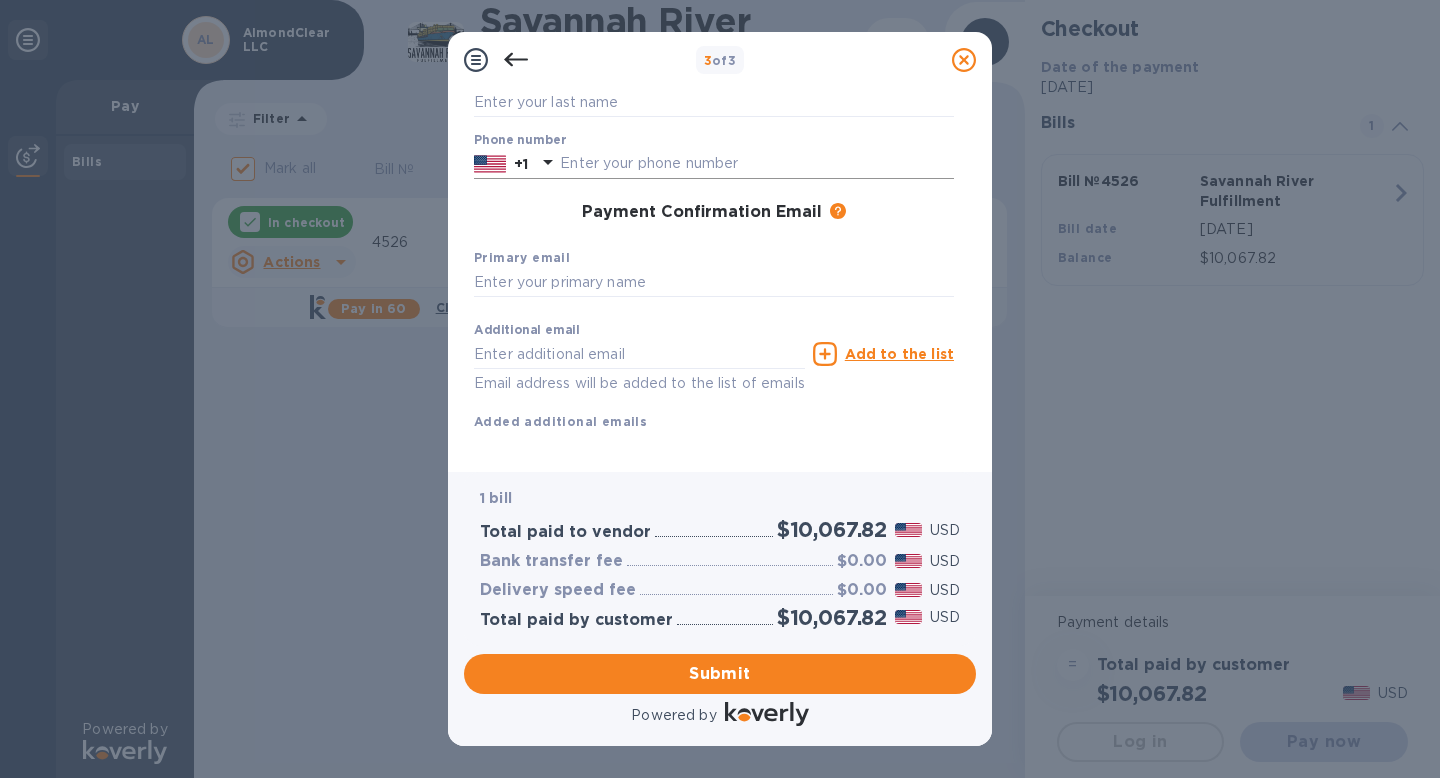 click at bounding box center (757, 164) 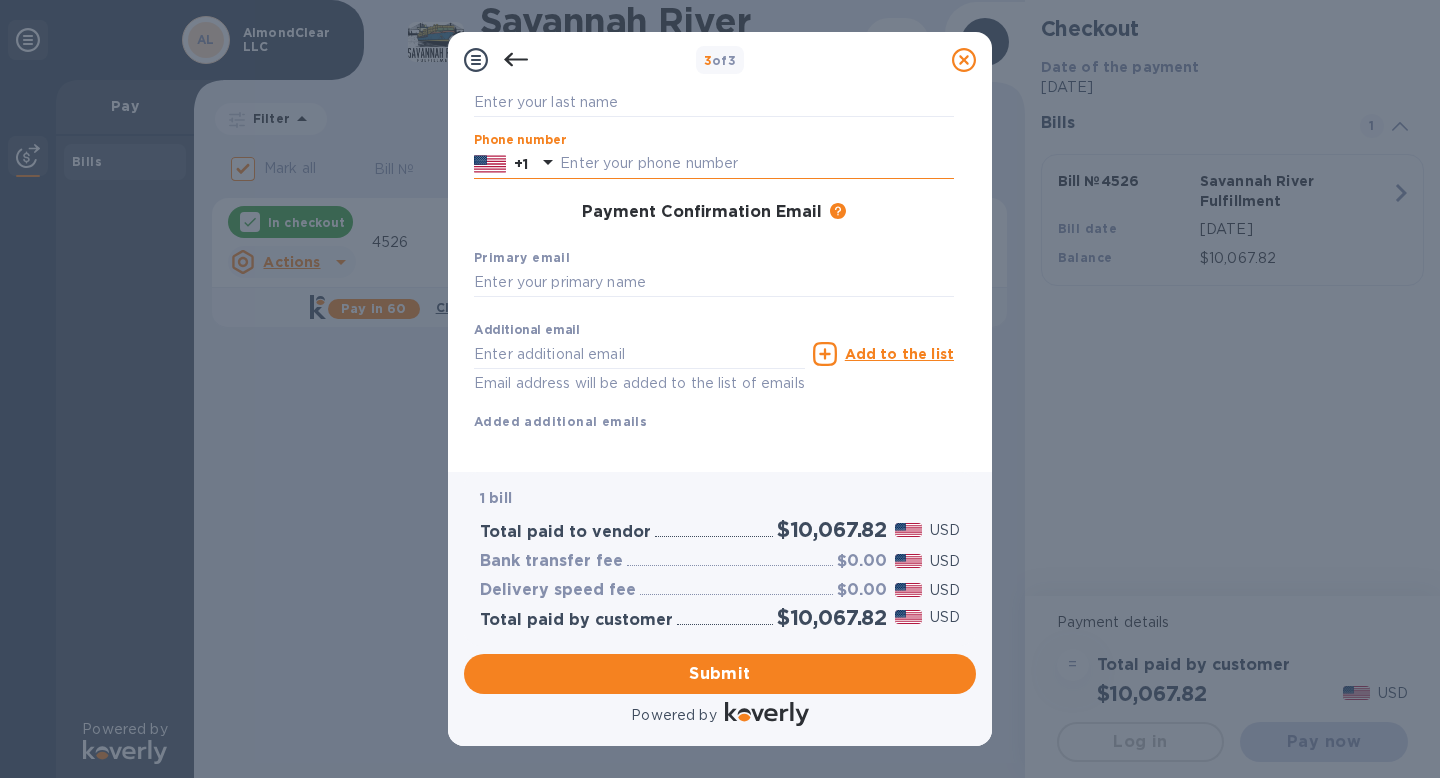 type on "5033585402" 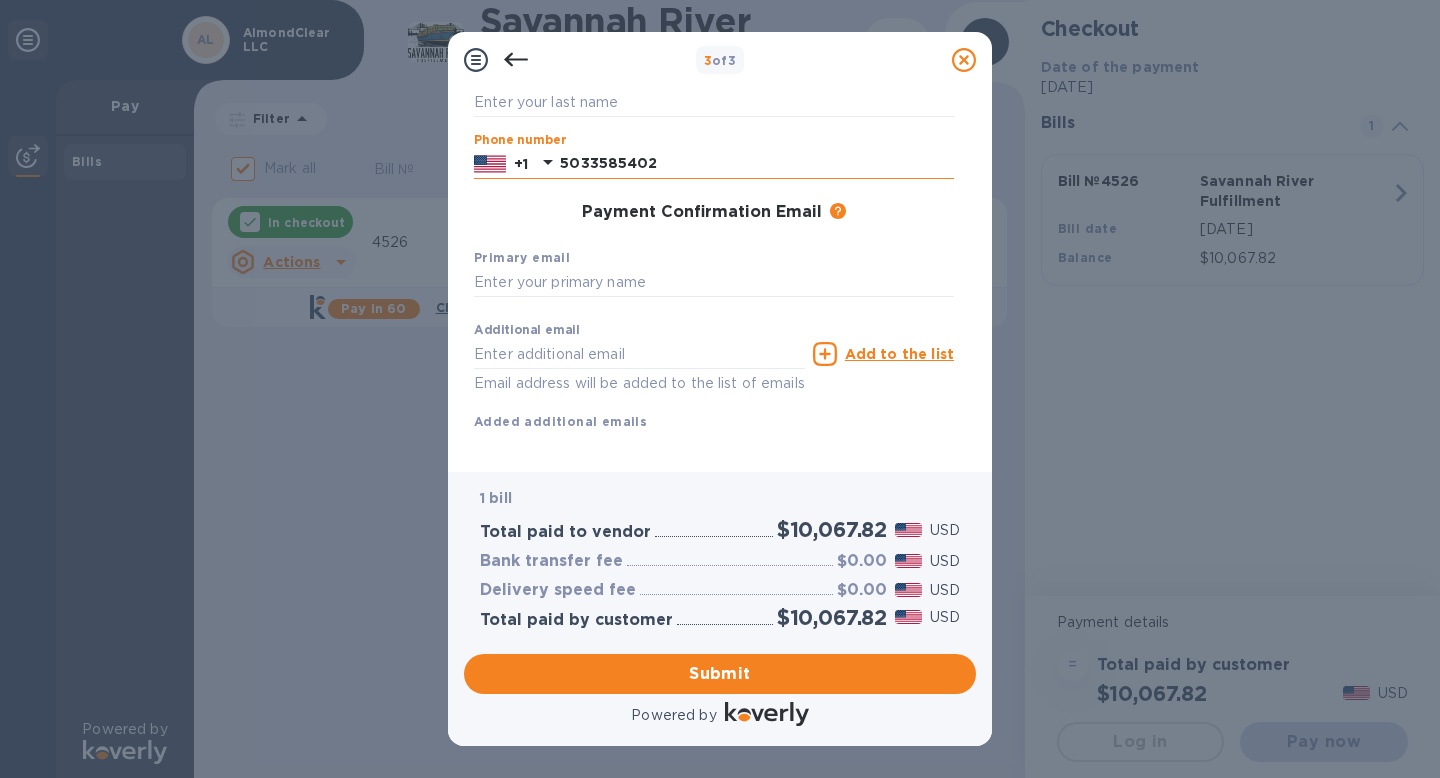type on "[PERSON_NAME]" 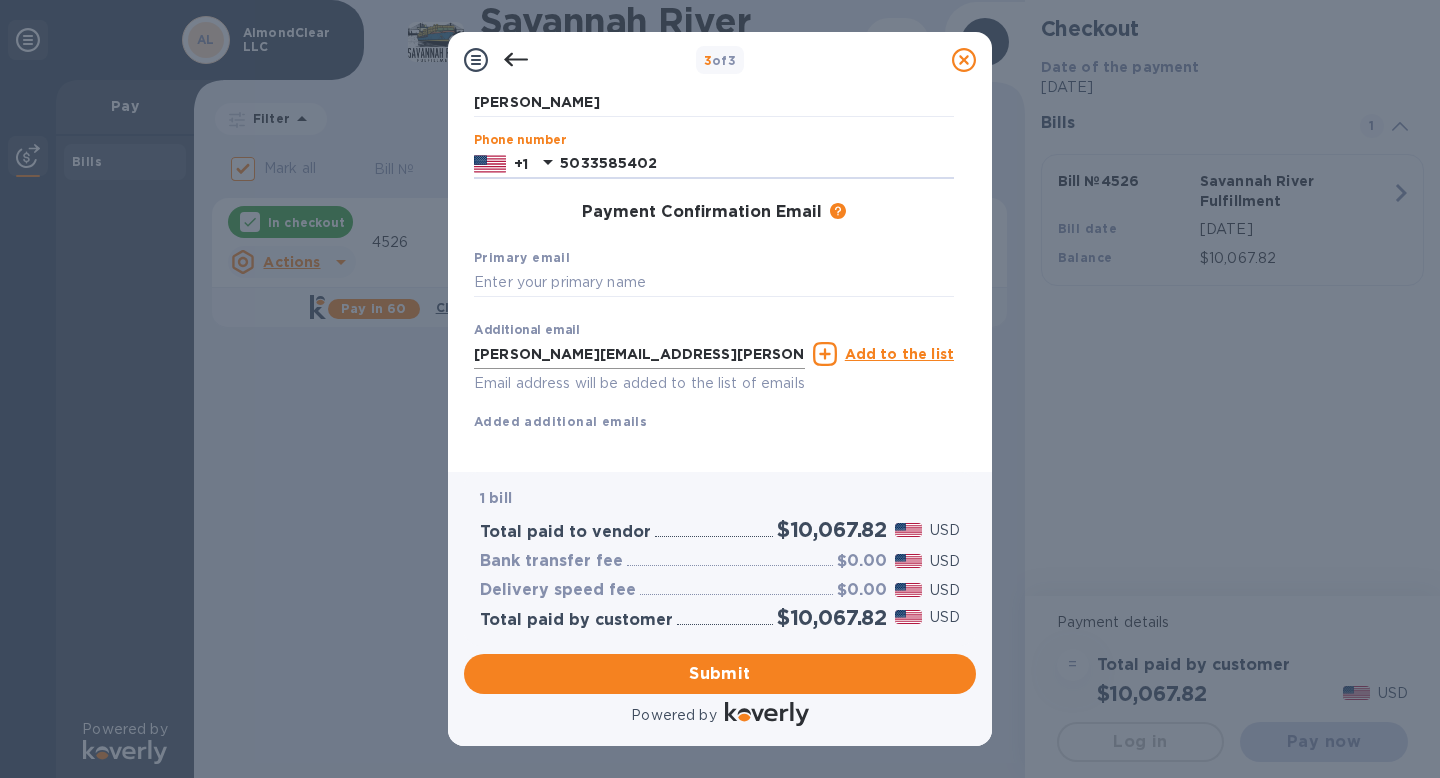 click on "[PERSON_NAME][EMAIL_ADDRESS][PERSON_NAME][DOMAIN_NAME]" at bounding box center (639, 354) 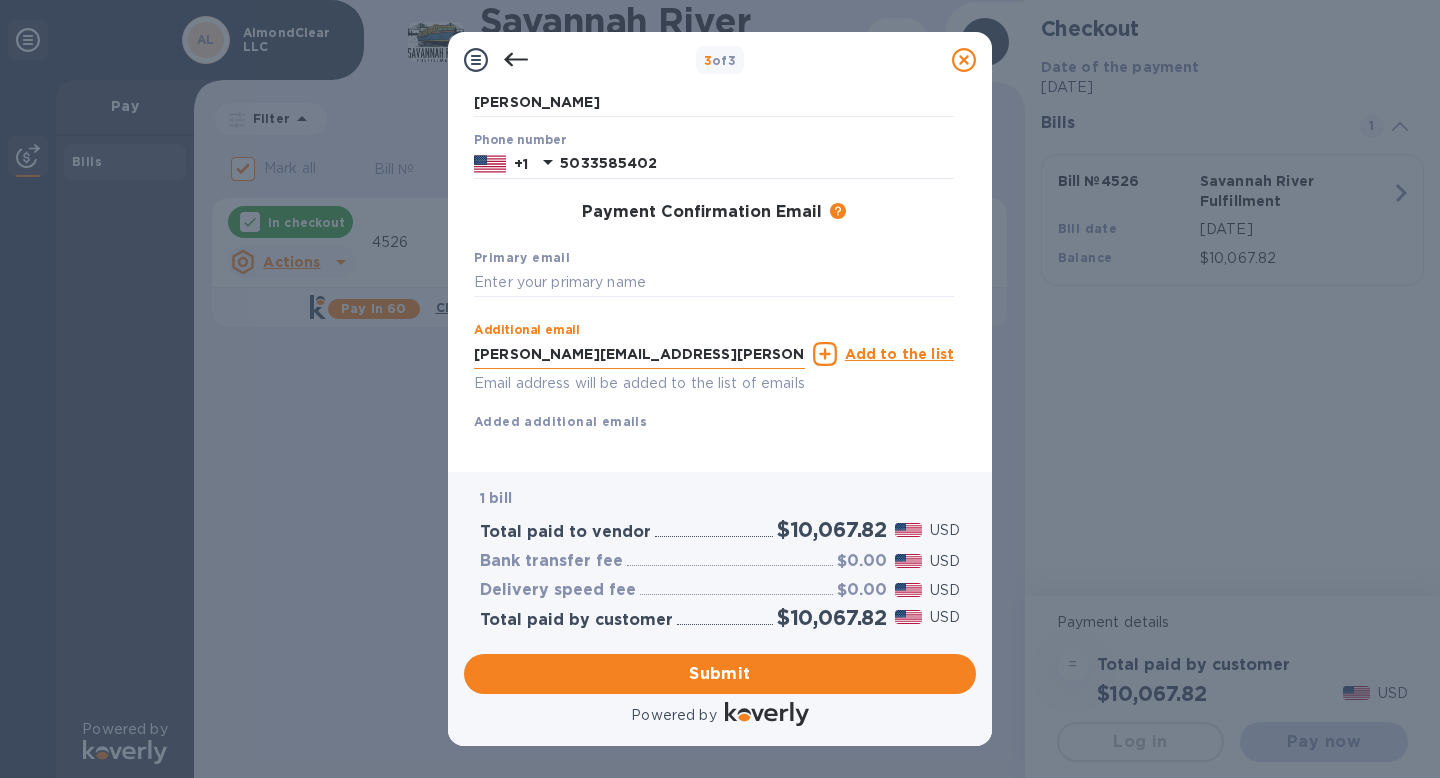click on "[PERSON_NAME][EMAIL_ADDRESS][PERSON_NAME][DOMAIN_NAME]" at bounding box center (639, 354) 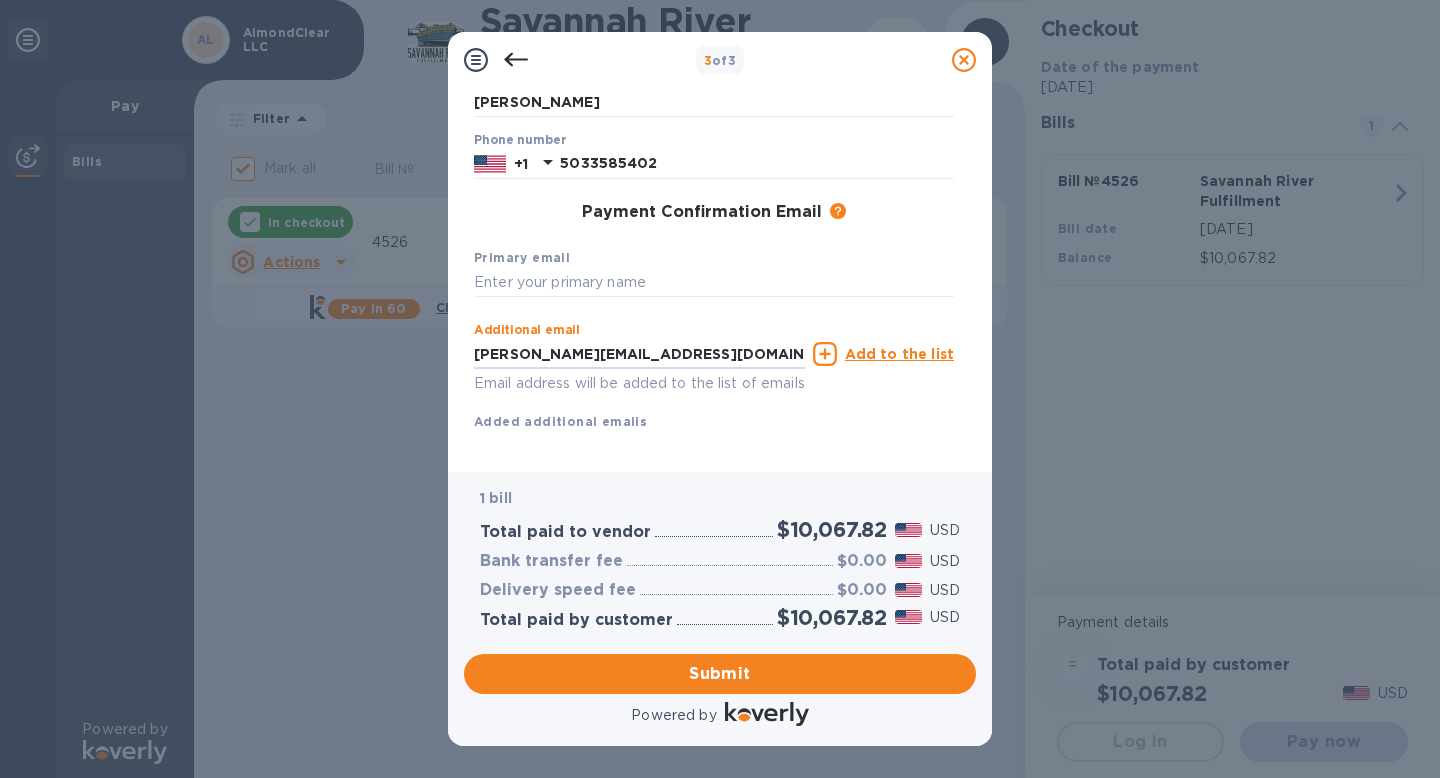 scroll, scrollTop: 249, scrollLeft: 0, axis: vertical 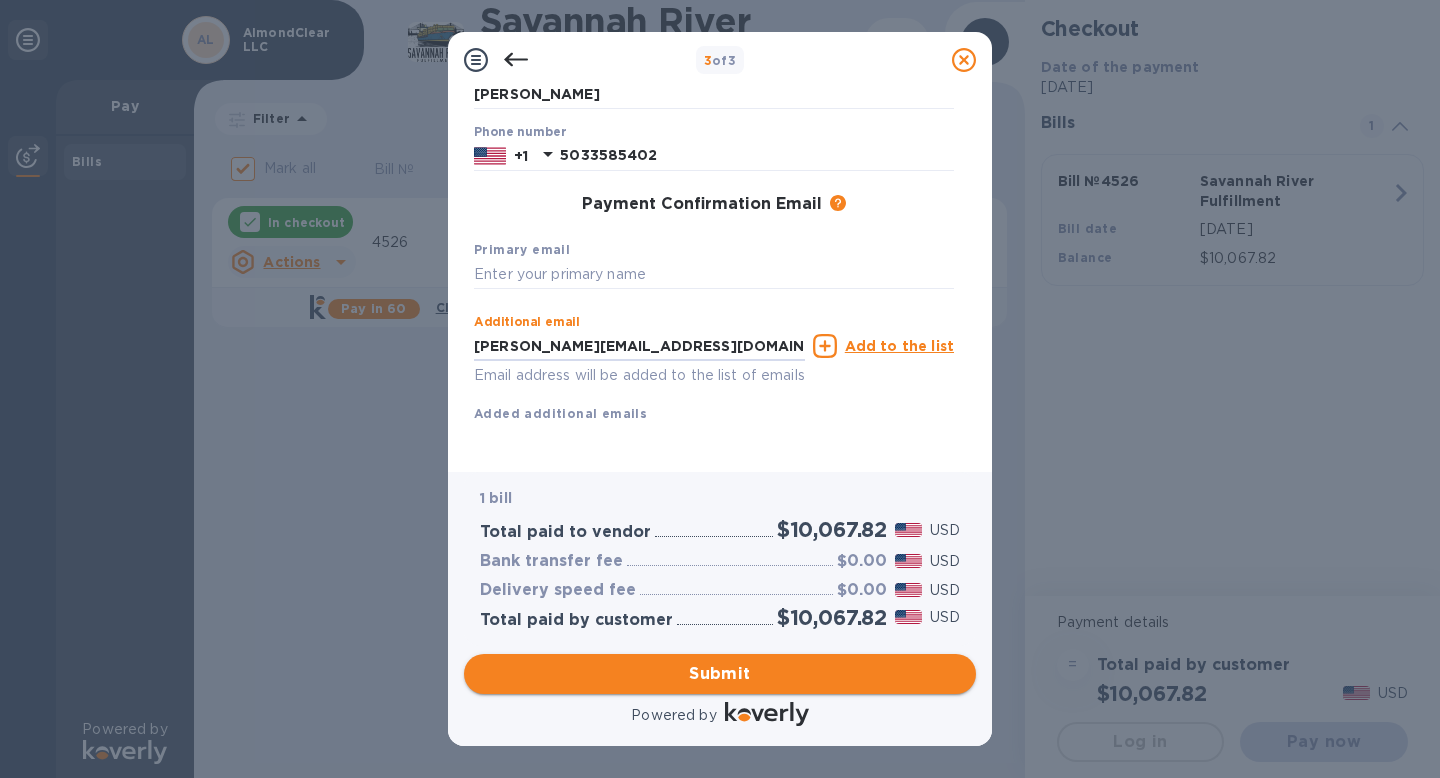 type on "[PERSON_NAME][EMAIL_ADDRESS][DOMAIN_NAME]" 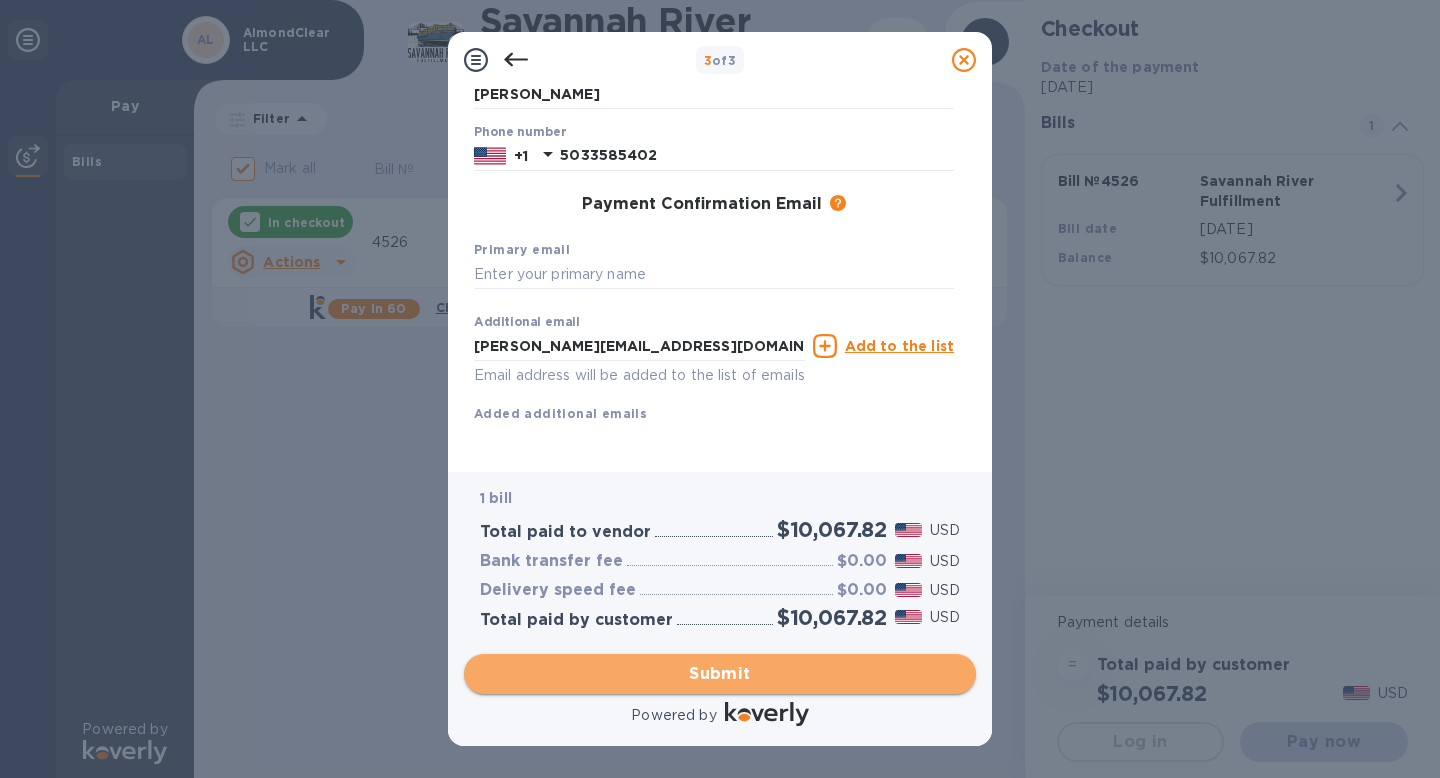 click on "Submit" at bounding box center (720, 674) 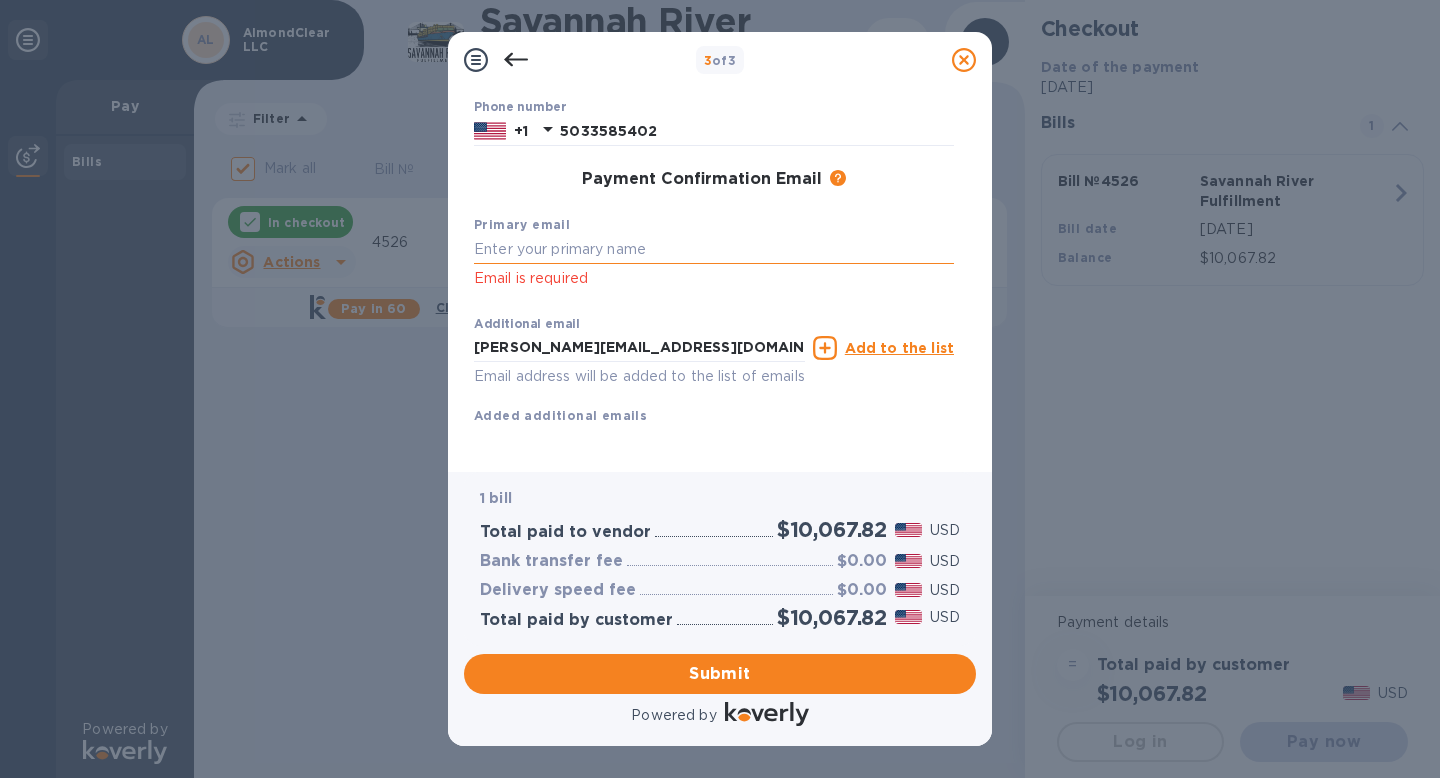 click at bounding box center (714, 250) 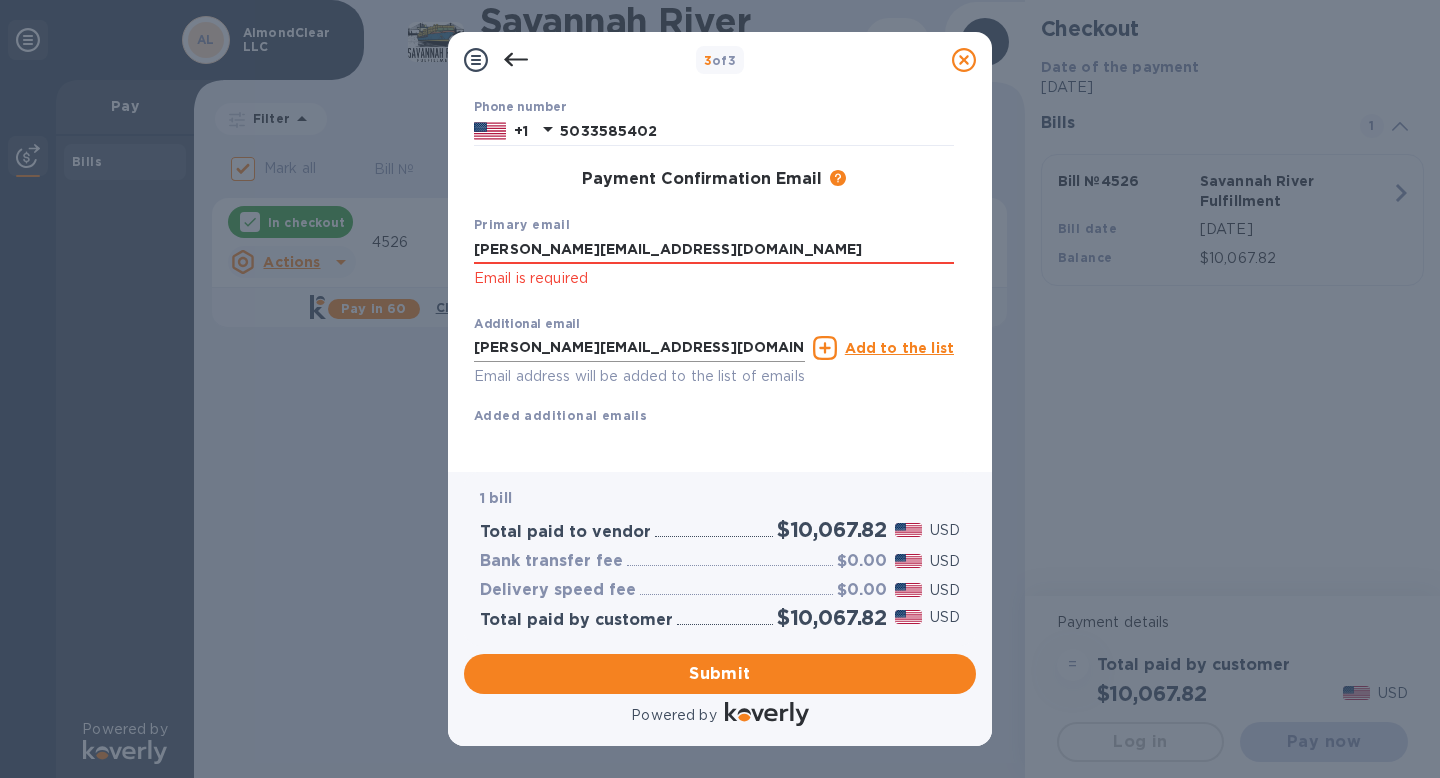 type on "[PERSON_NAME][EMAIL_ADDRESS][DOMAIN_NAME]" 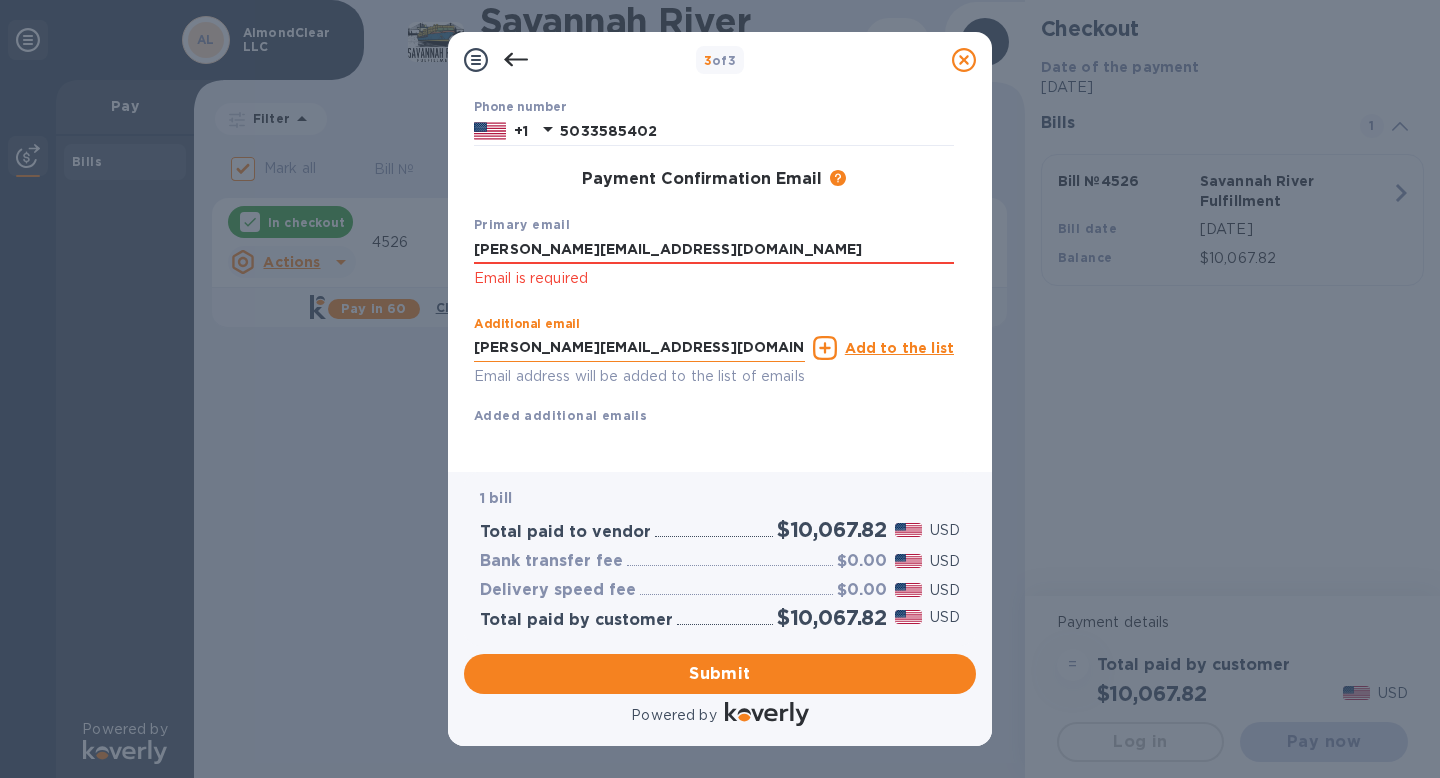 click on "[PERSON_NAME][EMAIL_ADDRESS][DOMAIN_NAME]" at bounding box center (639, 348) 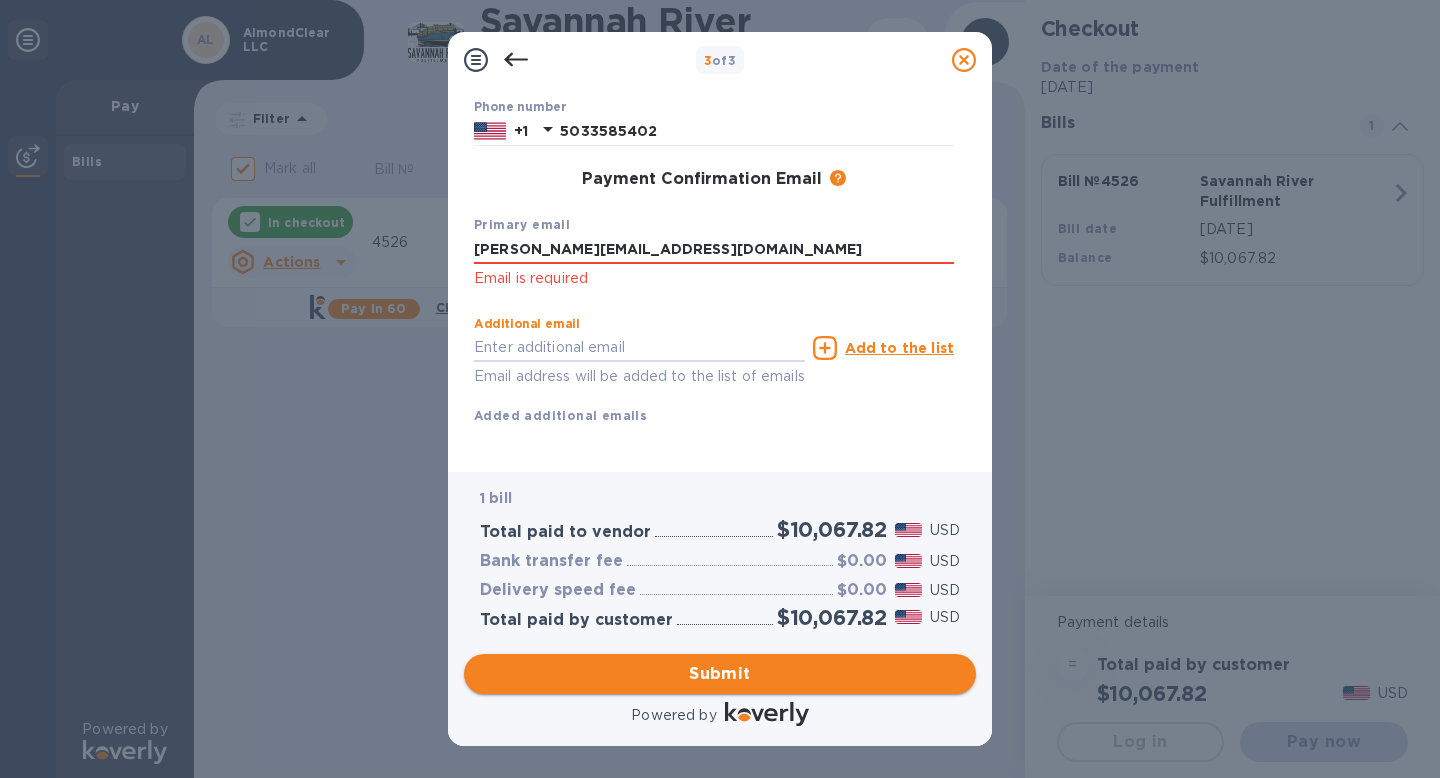type 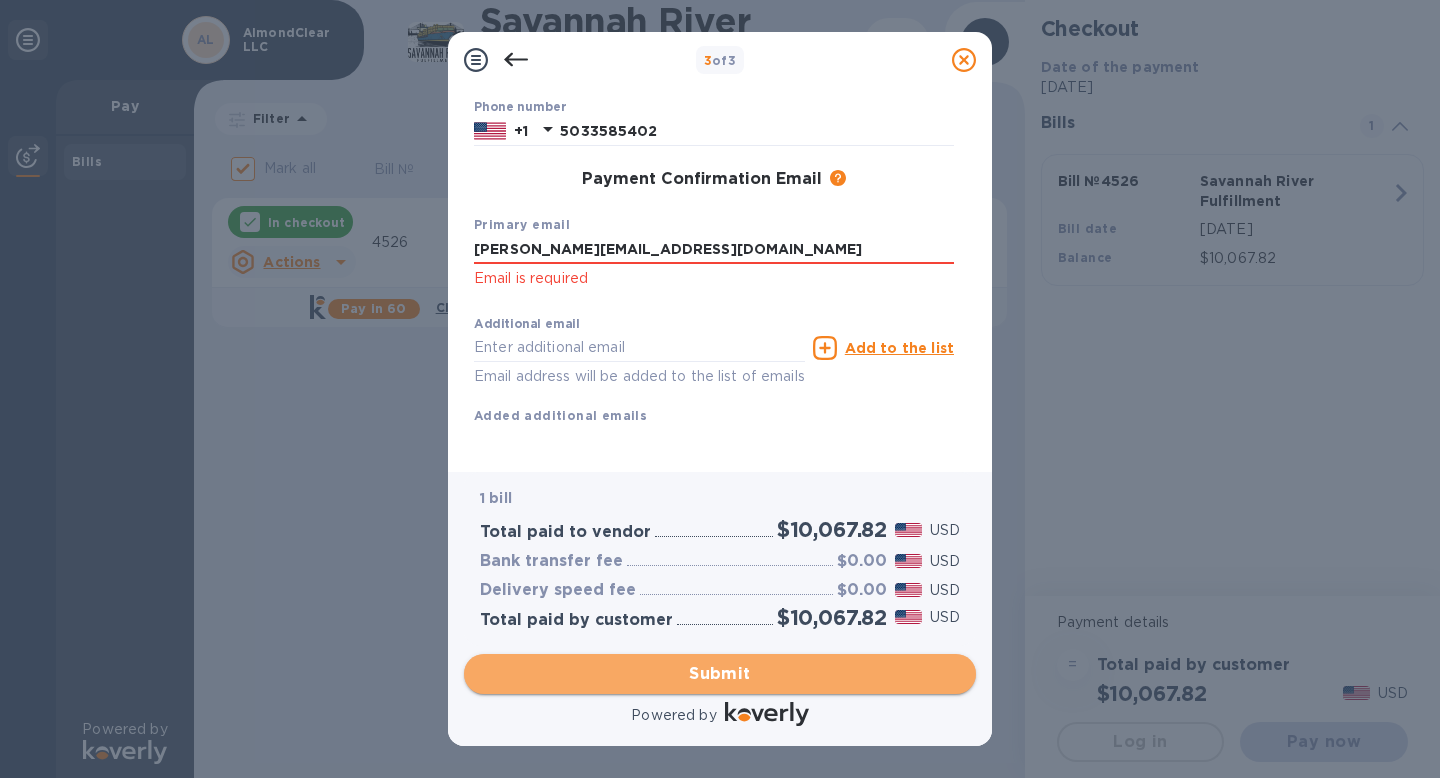 click on "Submit" at bounding box center (720, 674) 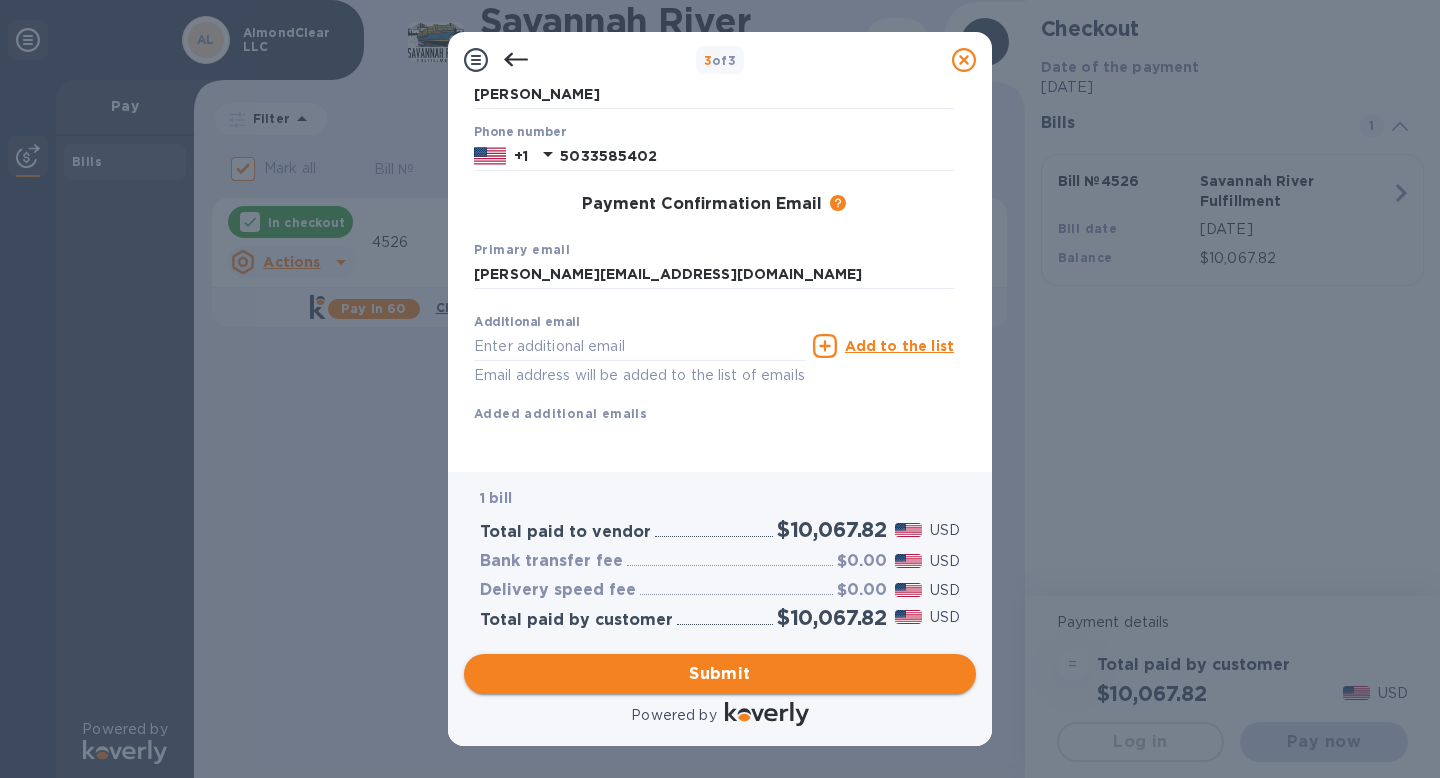 click on "Submit" at bounding box center [720, 674] 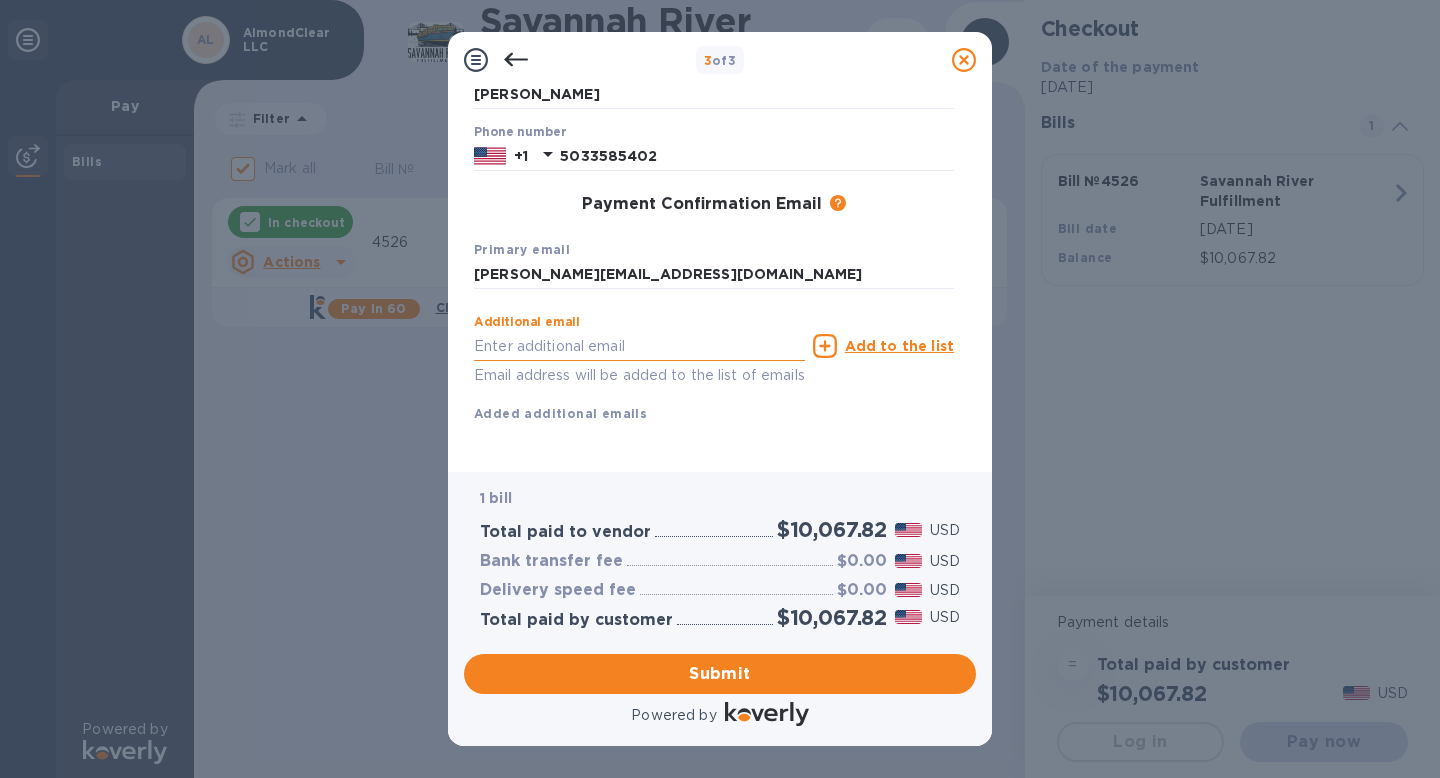 click at bounding box center [639, 346] 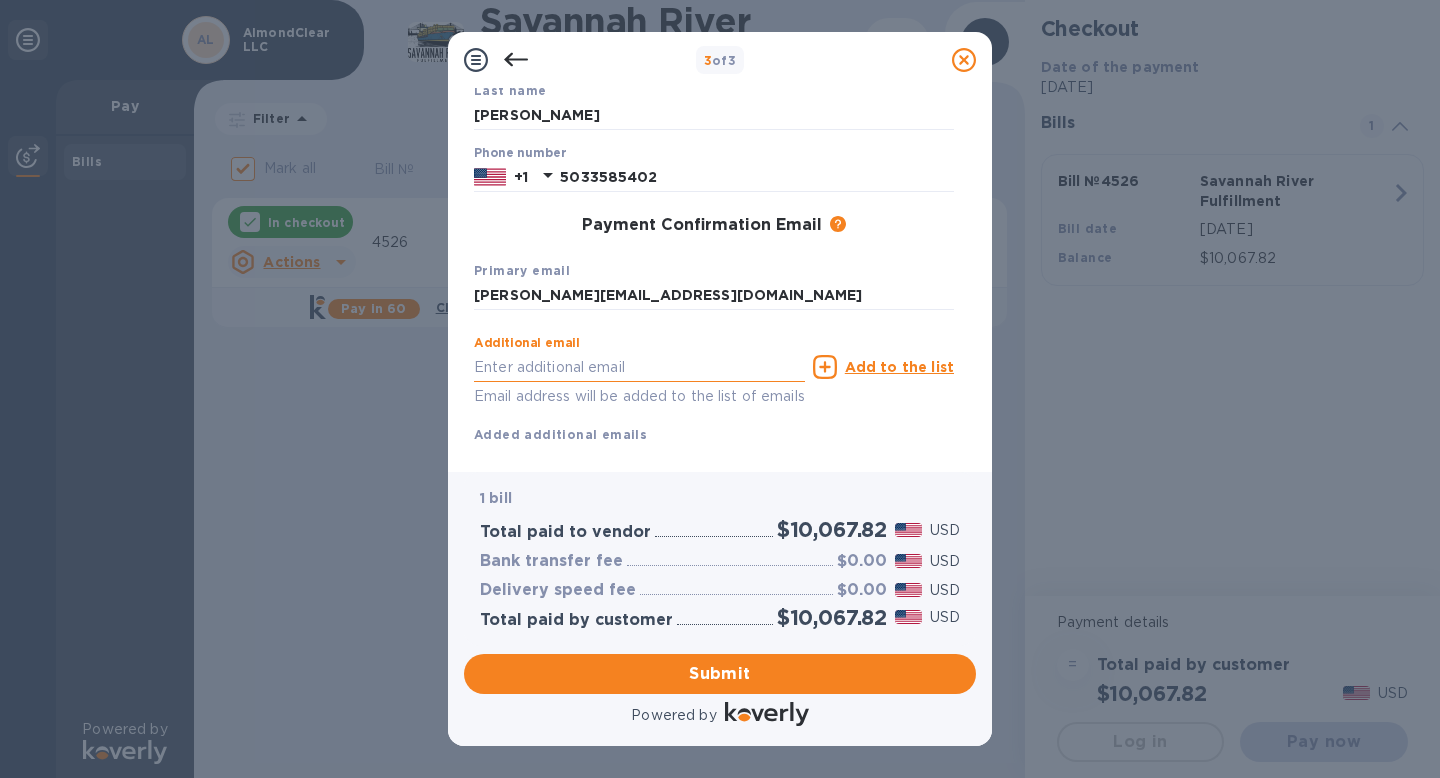 scroll, scrollTop: 0, scrollLeft: 0, axis: both 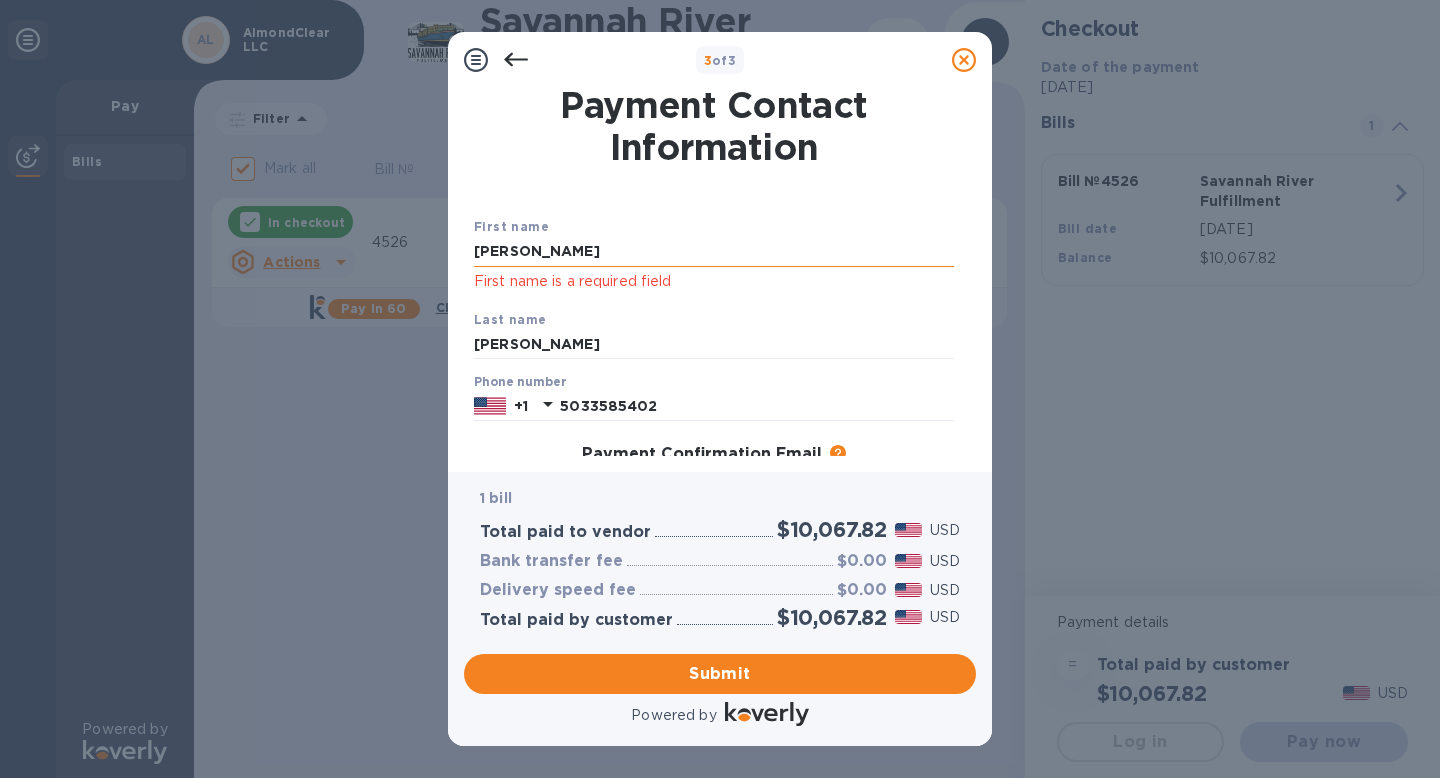 click on "[PERSON_NAME]" at bounding box center [714, 252] 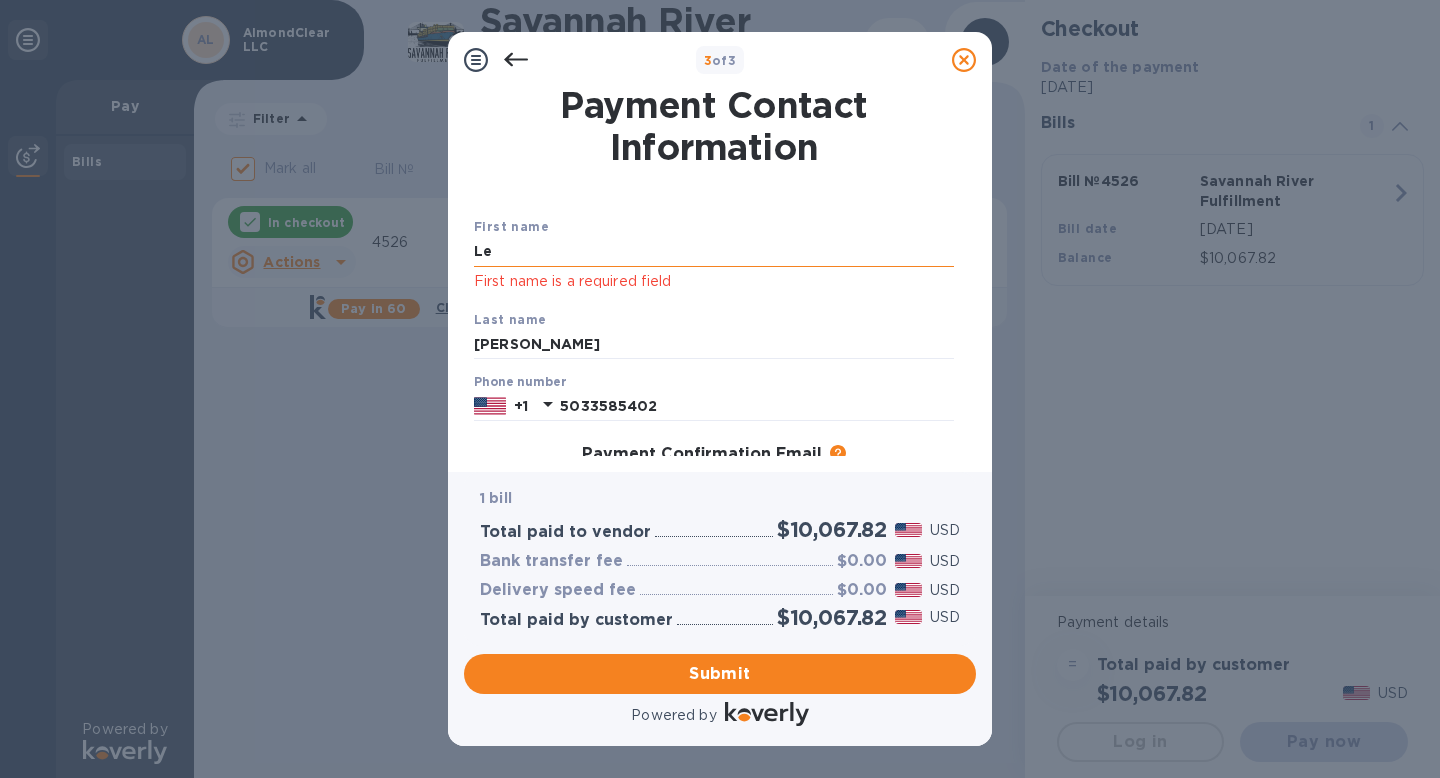 type on "L" 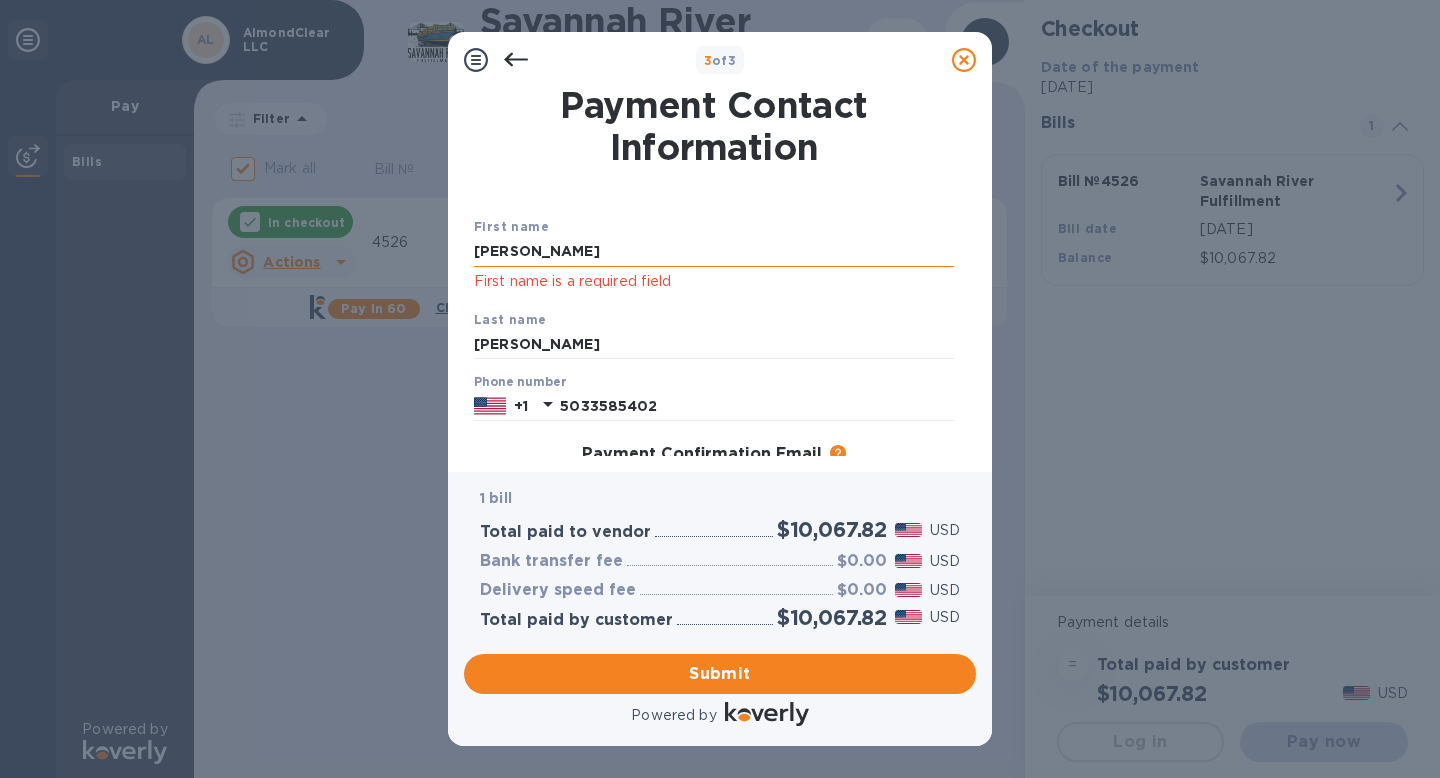 type on "[PERSON_NAME]" 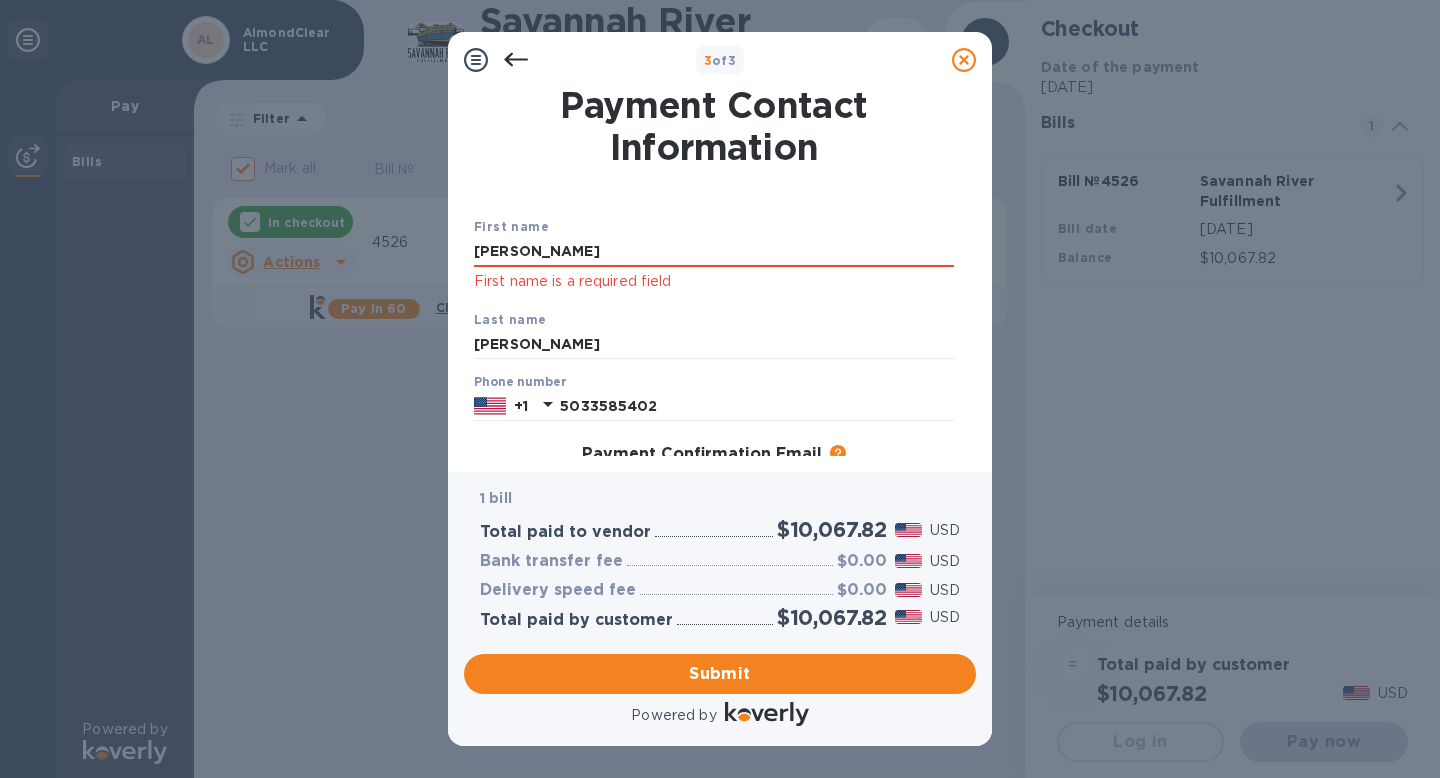 click on "First name [PERSON_NAME] First name is a required field" at bounding box center (714, 254) 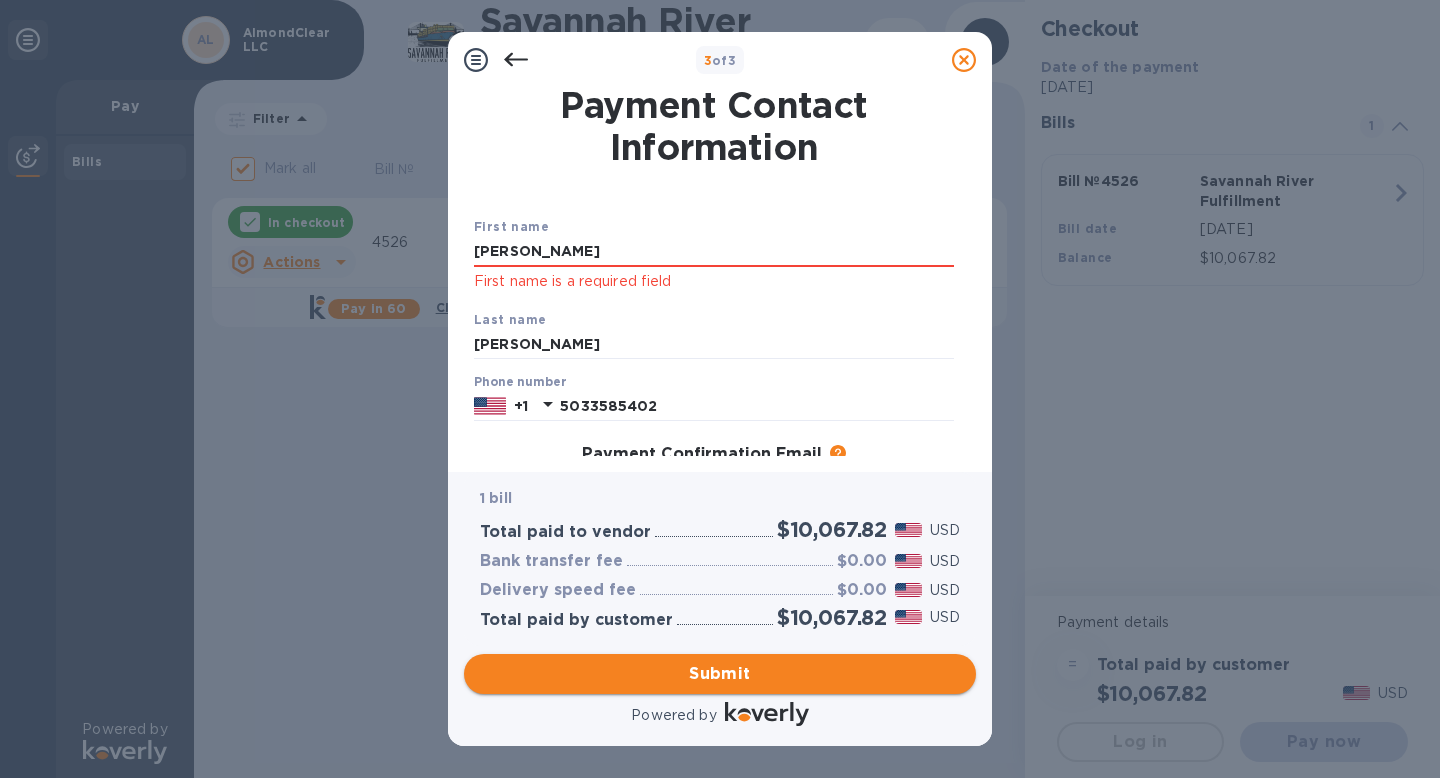 click on "Submit" at bounding box center (720, 674) 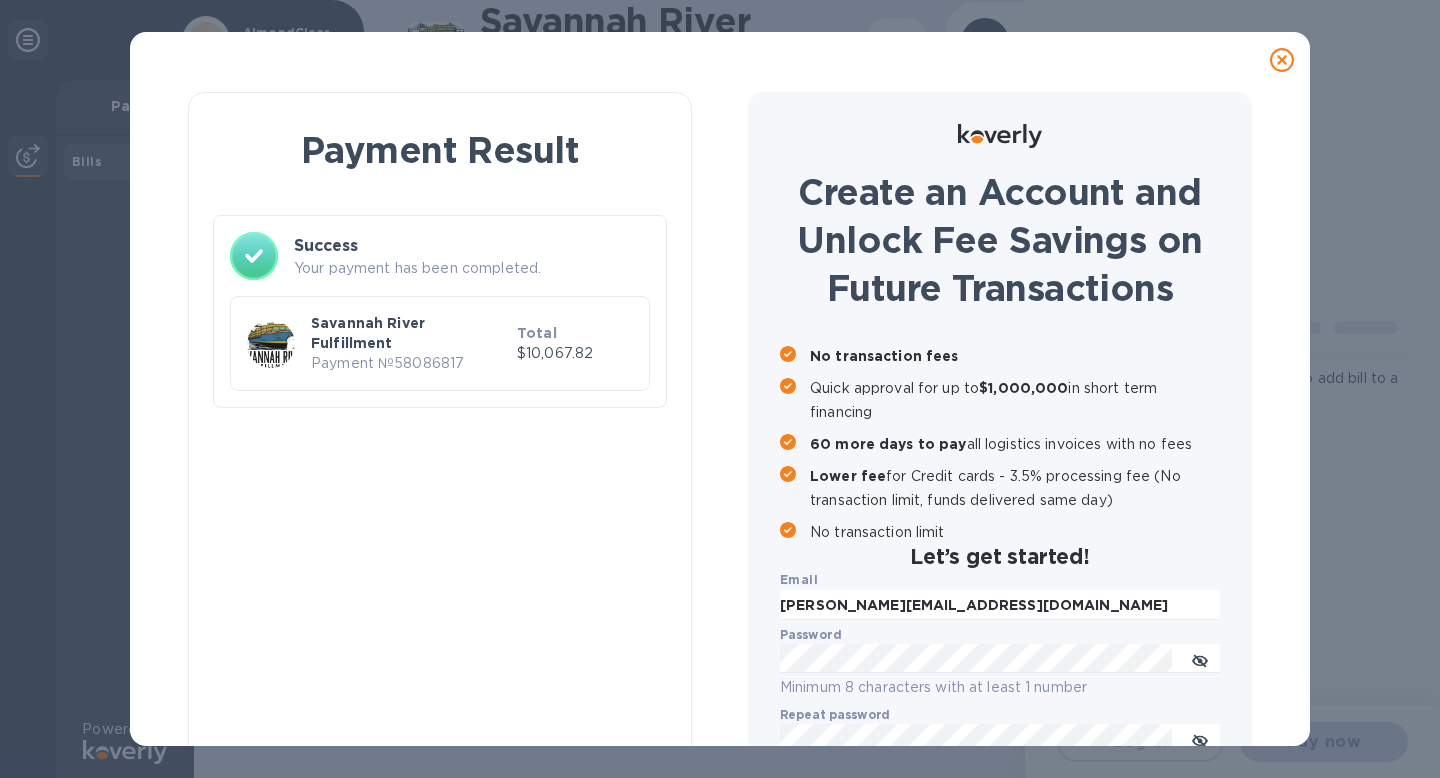 checkbox on "false" 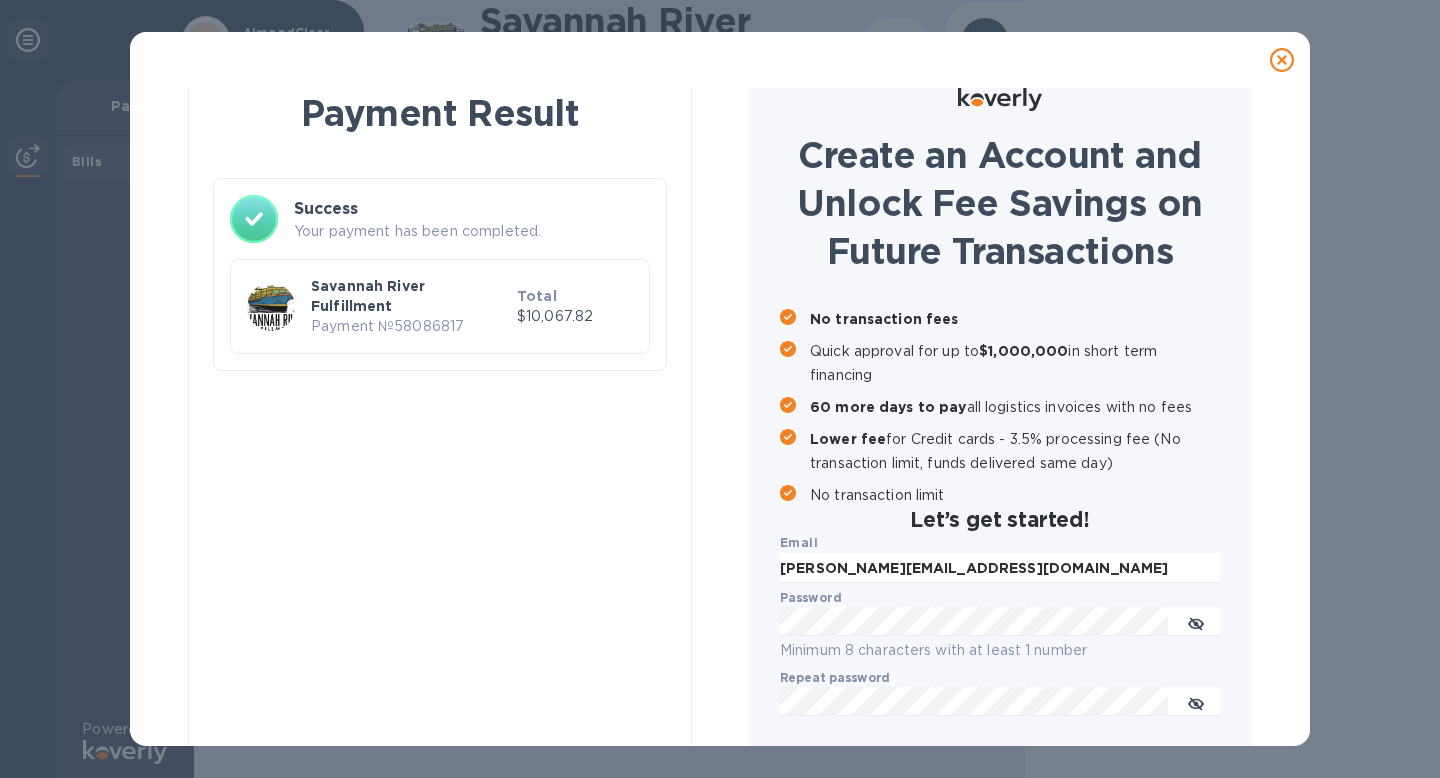 scroll, scrollTop: 142, scrollLeft: 0, axis: vertical 